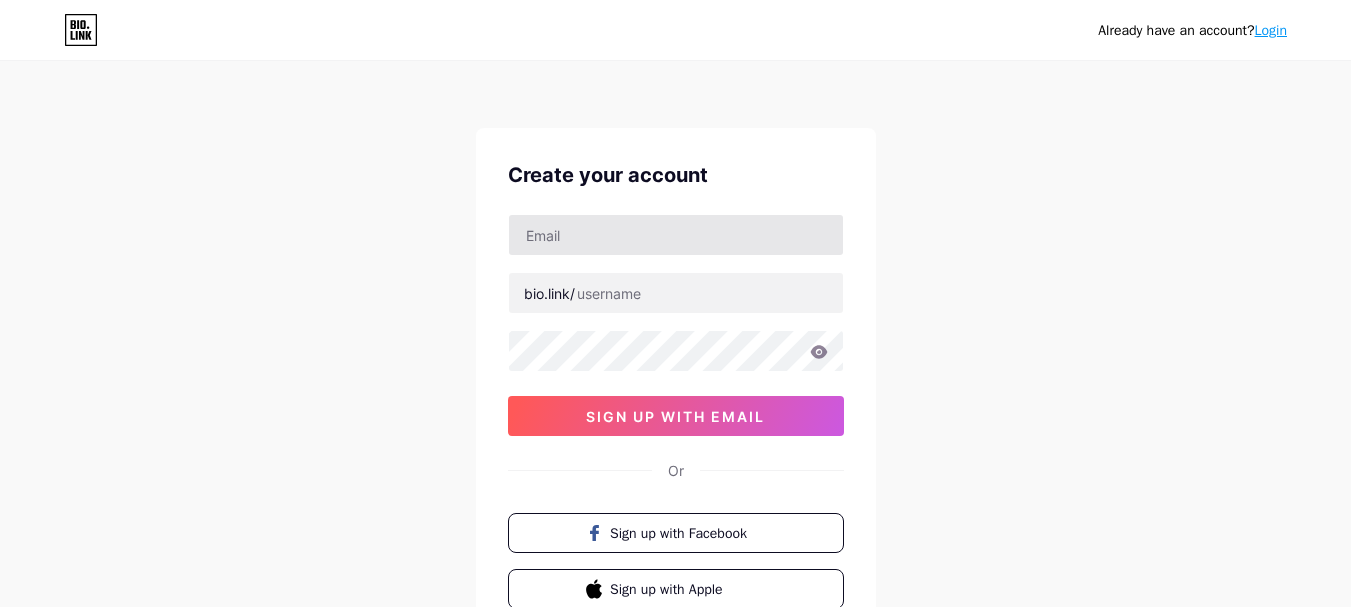 scroll, scrollTop: 0, scrollLeft: 0, axis: both 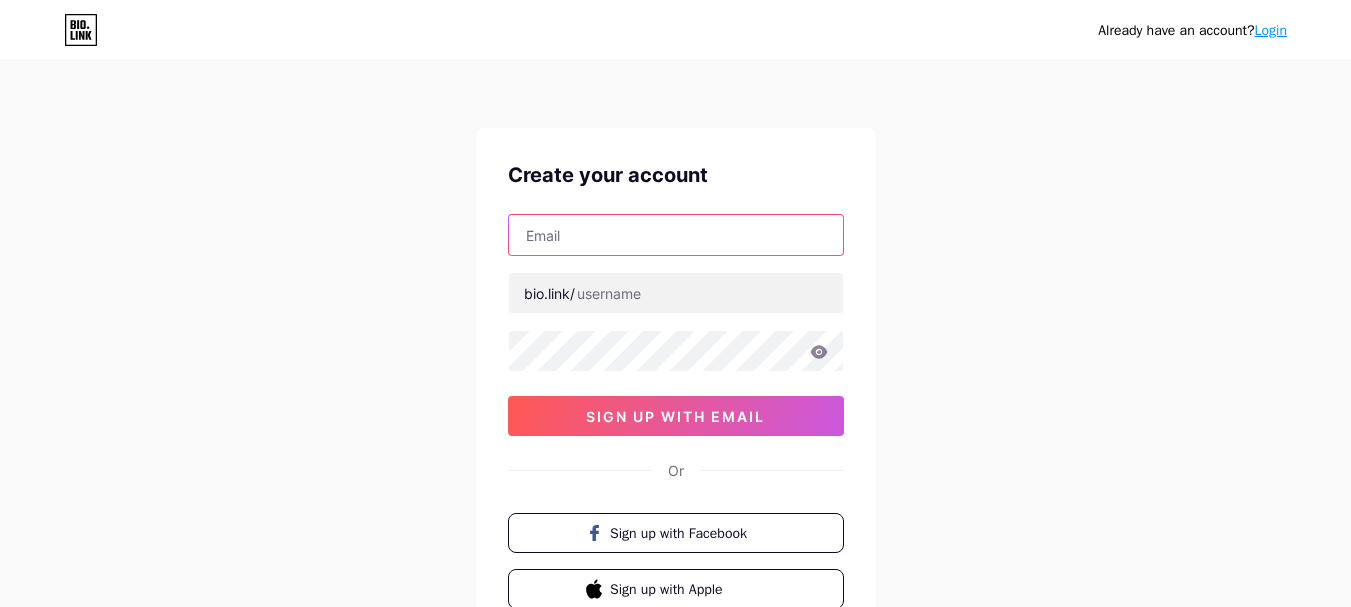 click at bounding box center (676, 235) 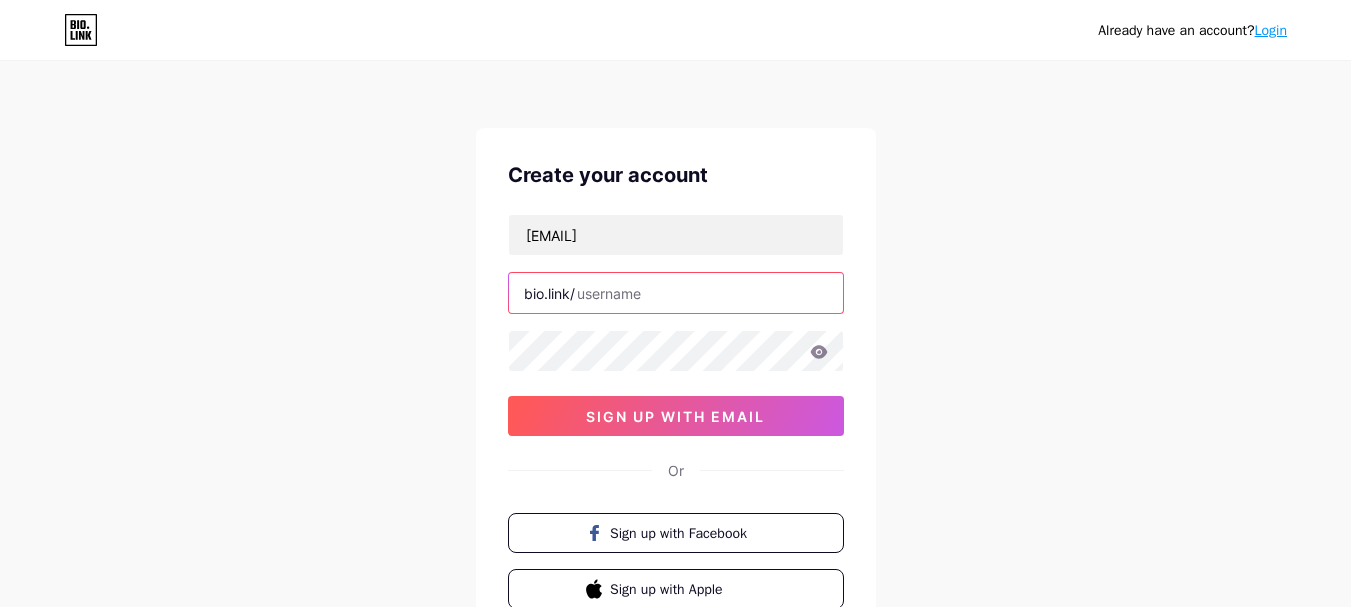 drag, startPoint x: 518, startPoint y: 296, endPoint x: 663, endPoint y: 307, distance: 145.41664 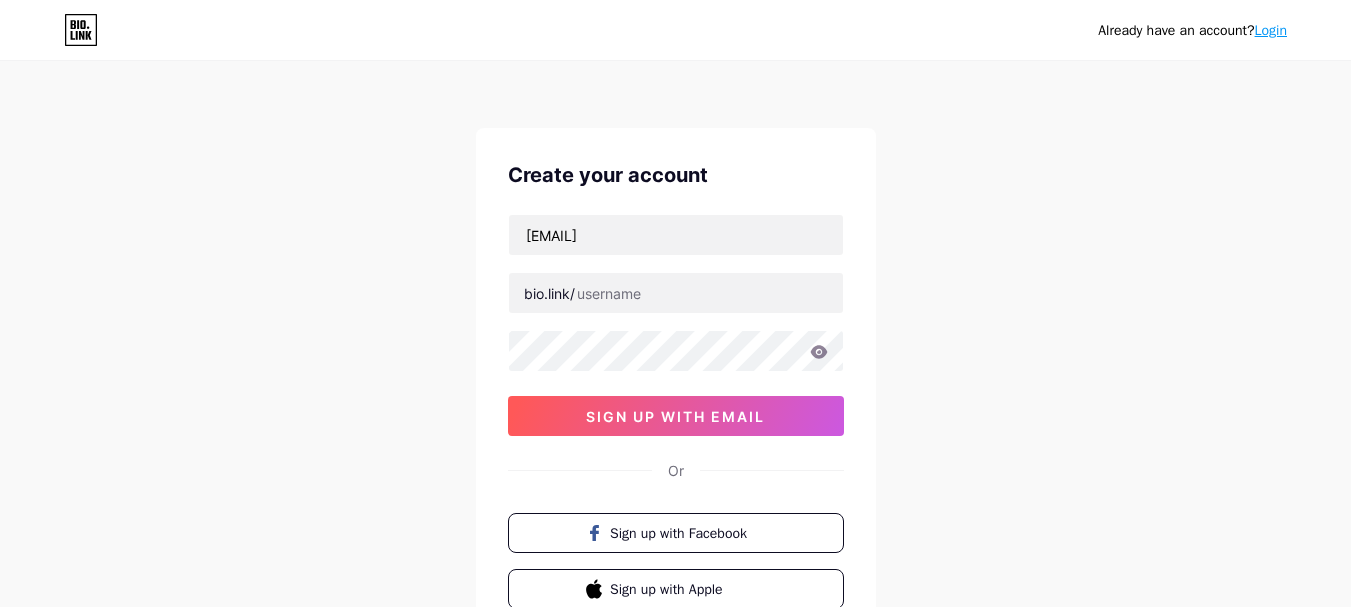 drag, startPoint x: 559, startPoint y: 292, endPoint x: 529, endPoint y: 286, distance: 30.594116 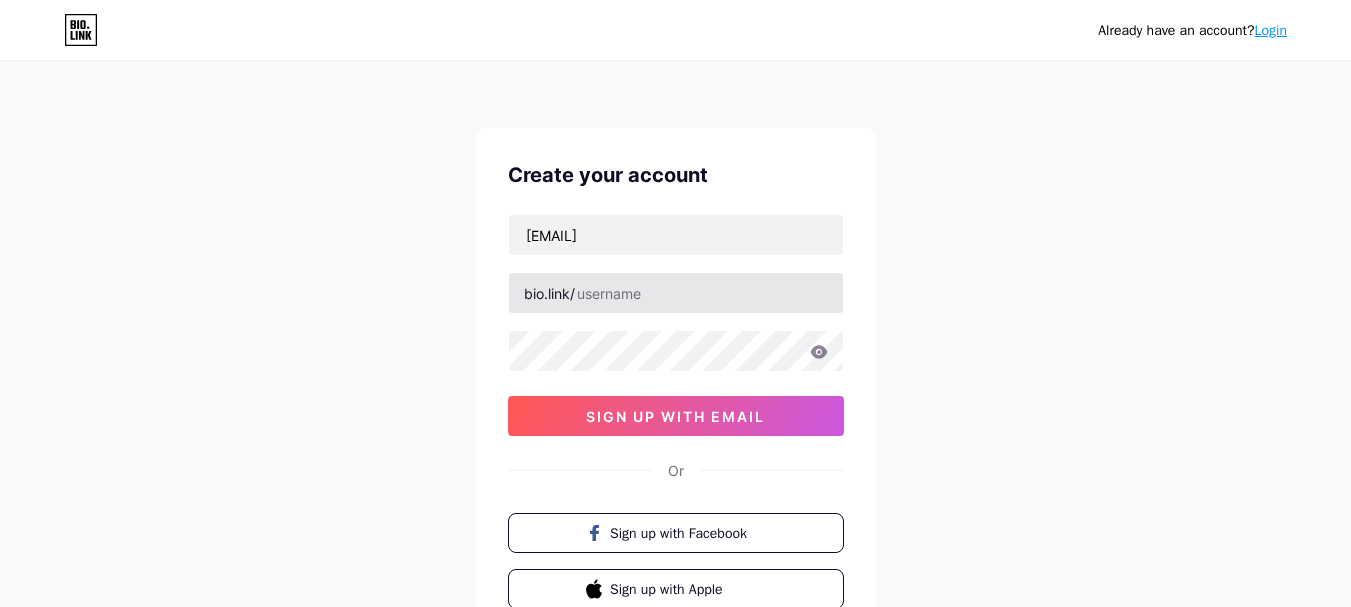 drag, startPoint x: 575, startPoint y: 295, endPoint x: 661, endPoint y: 298, distance: 86.05231 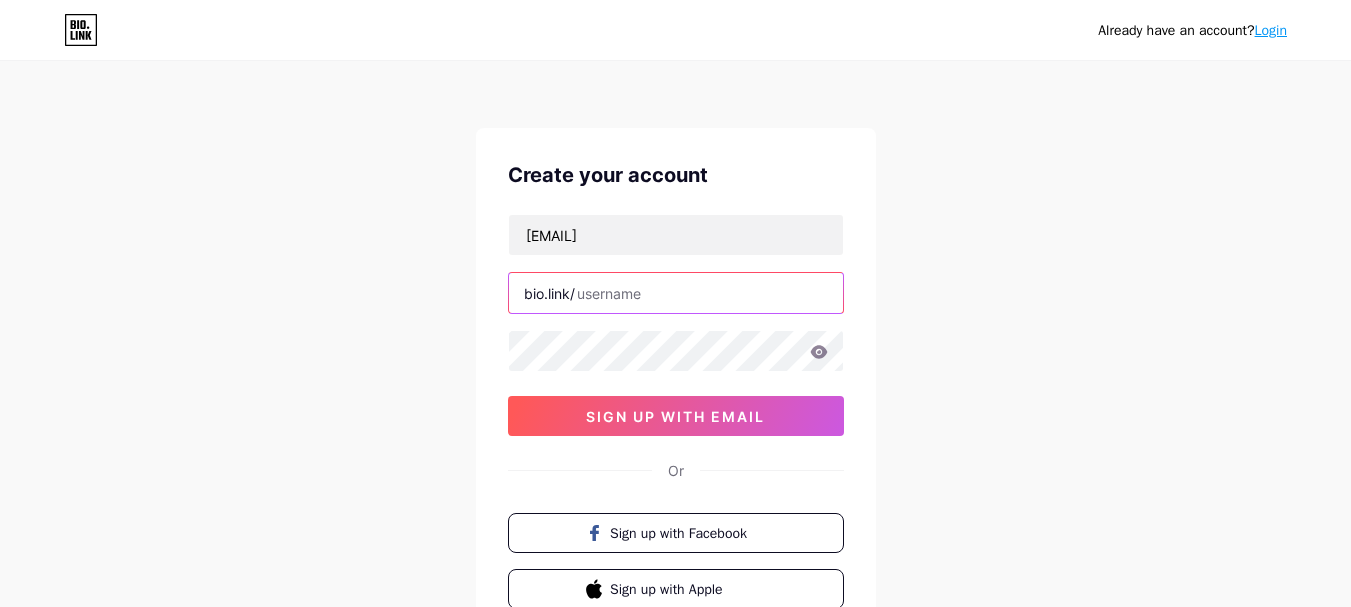 paste on "mottestingcentre" 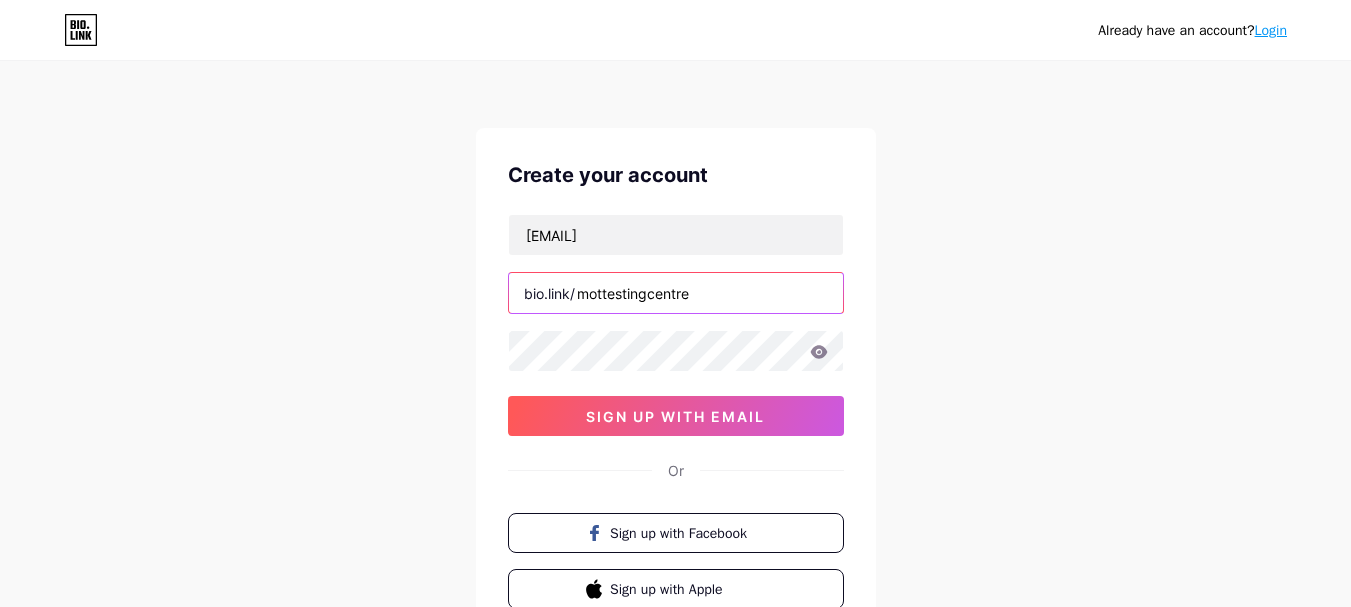 type on "mottestingcentre" 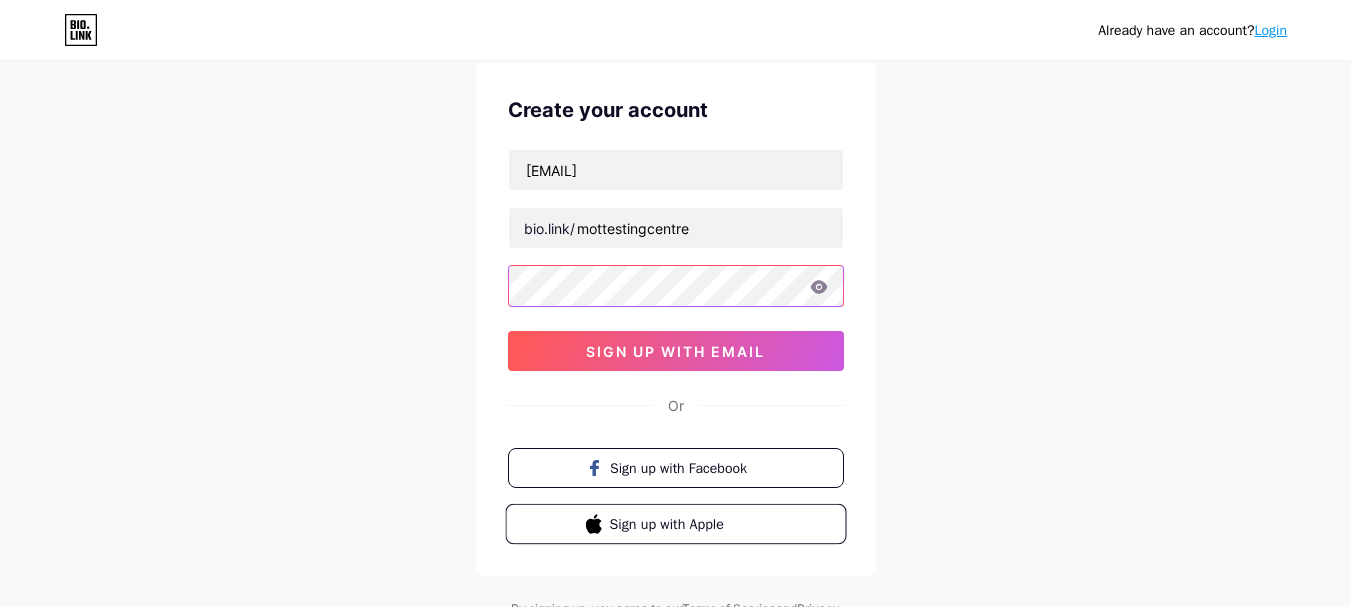 scroll, scrollTop: 100, scrollLeft: 0, axis: vertical 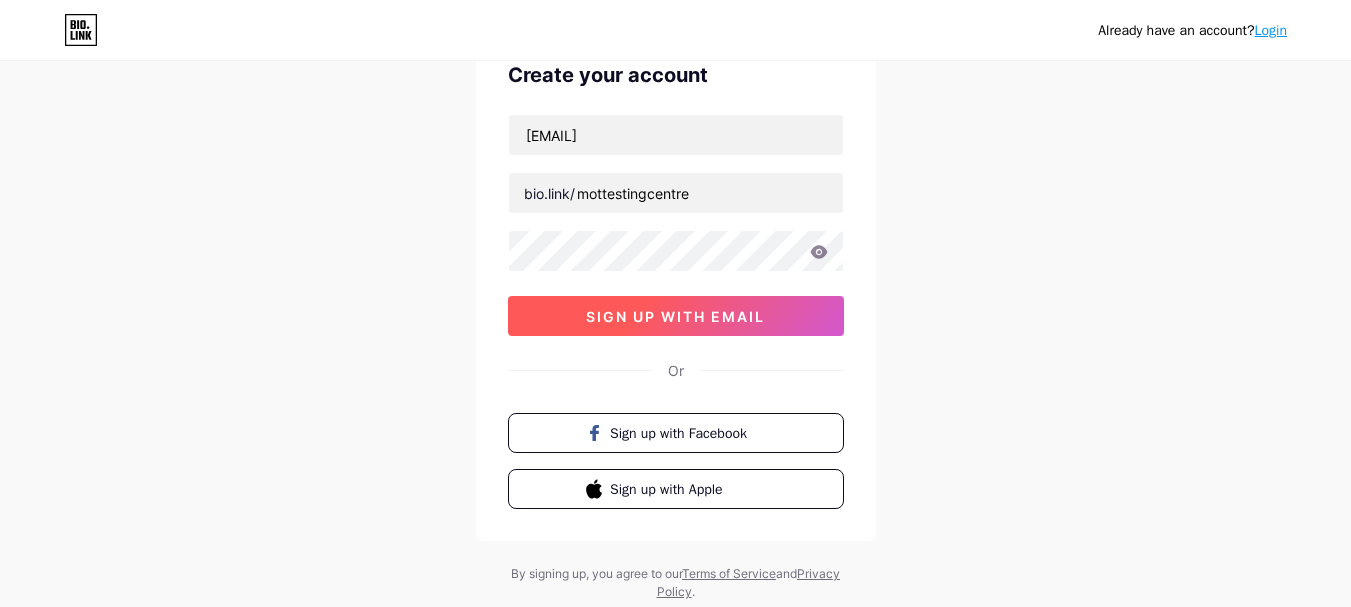 click on "sign up with email" at bounding box center (675, 316) 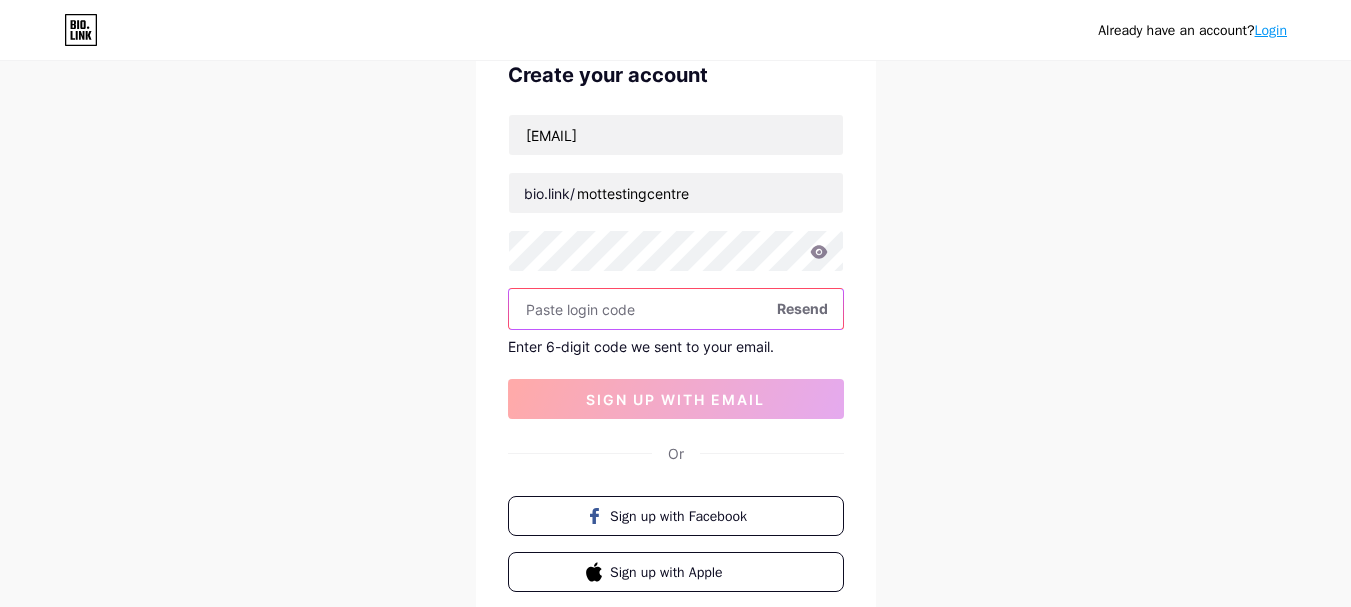 paste on "959882" 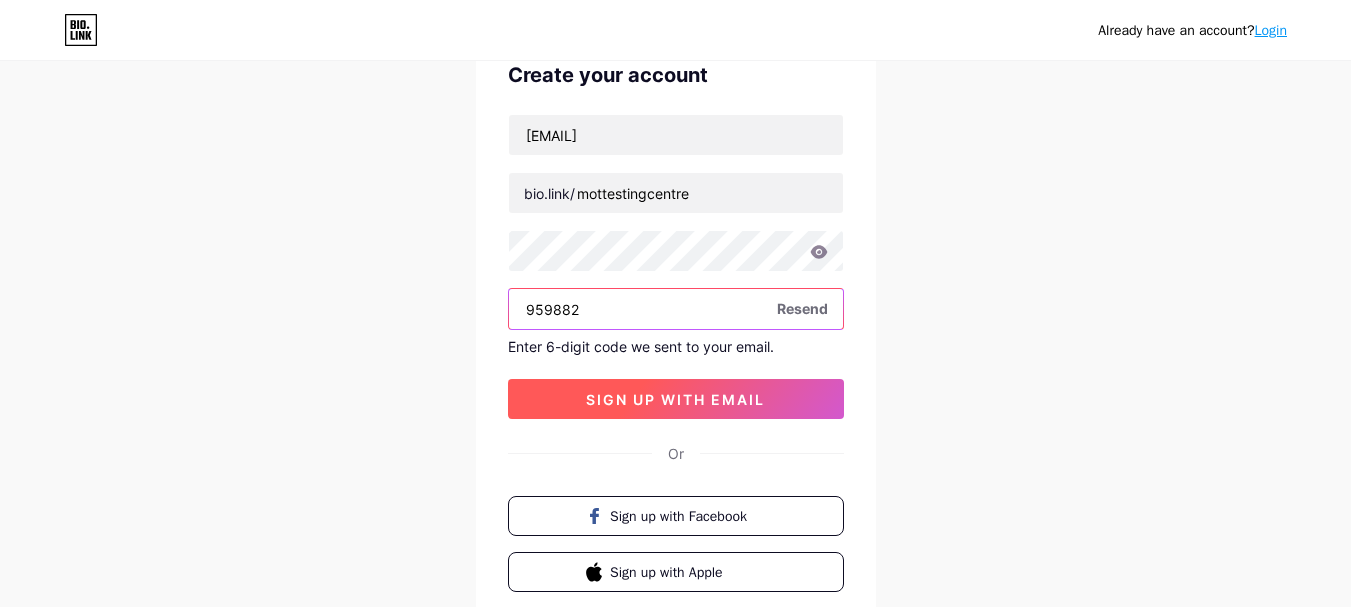 type on "959882" 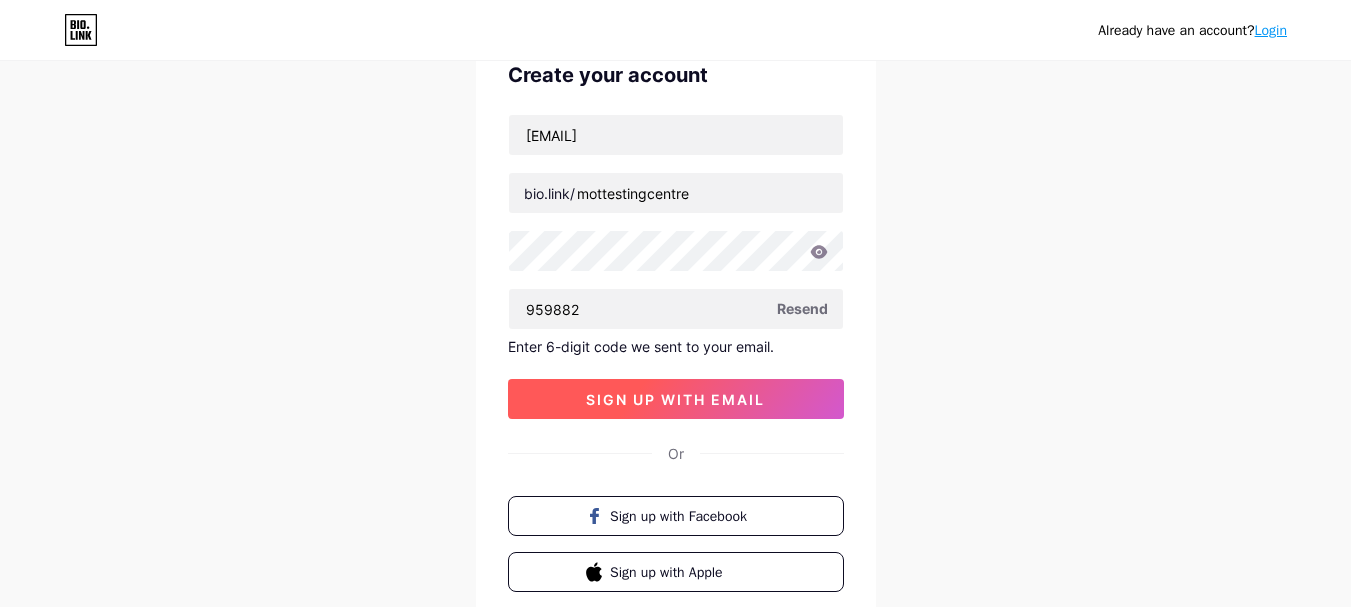 click on "sign up with email" at bounding box center [676, 399] 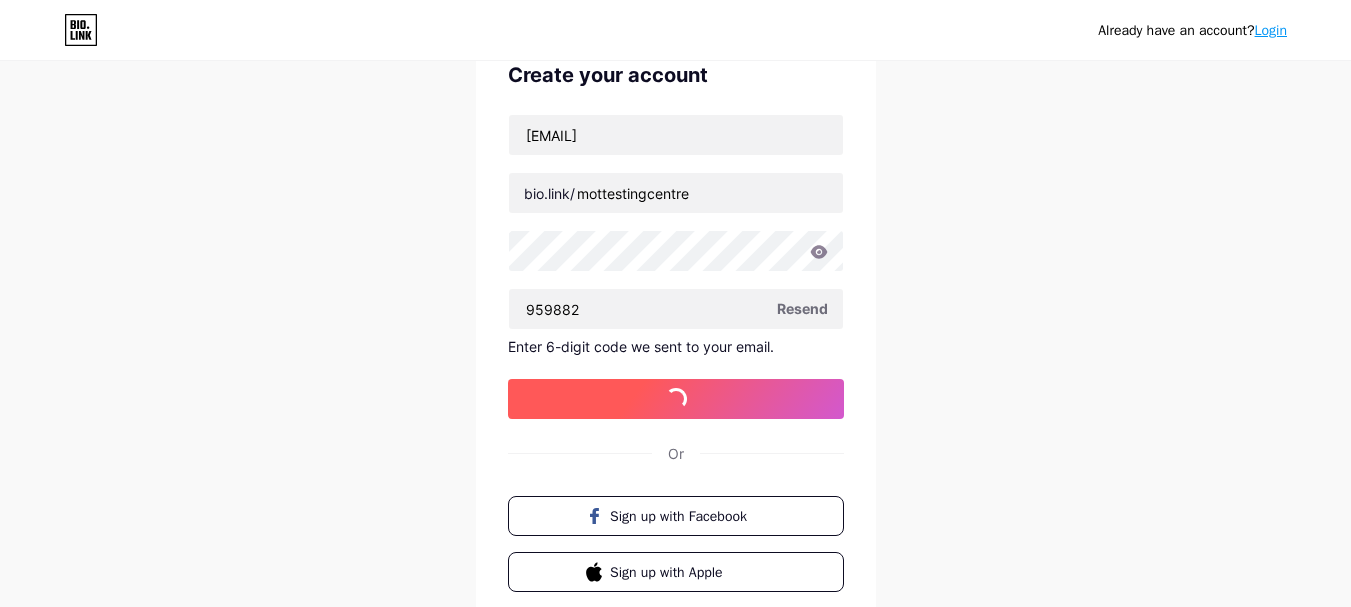 scroll, scrollTop: 0, scrollLeft: 0, axis: both 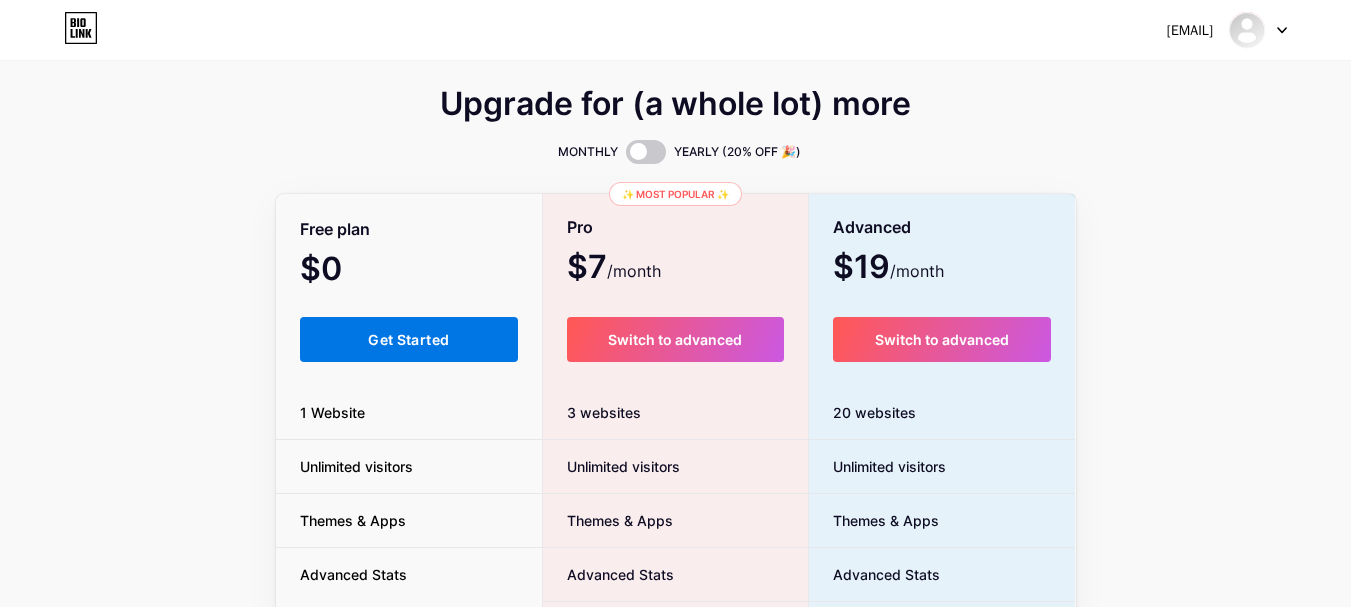 click on "Get Started" at bounding box center [408, 339] 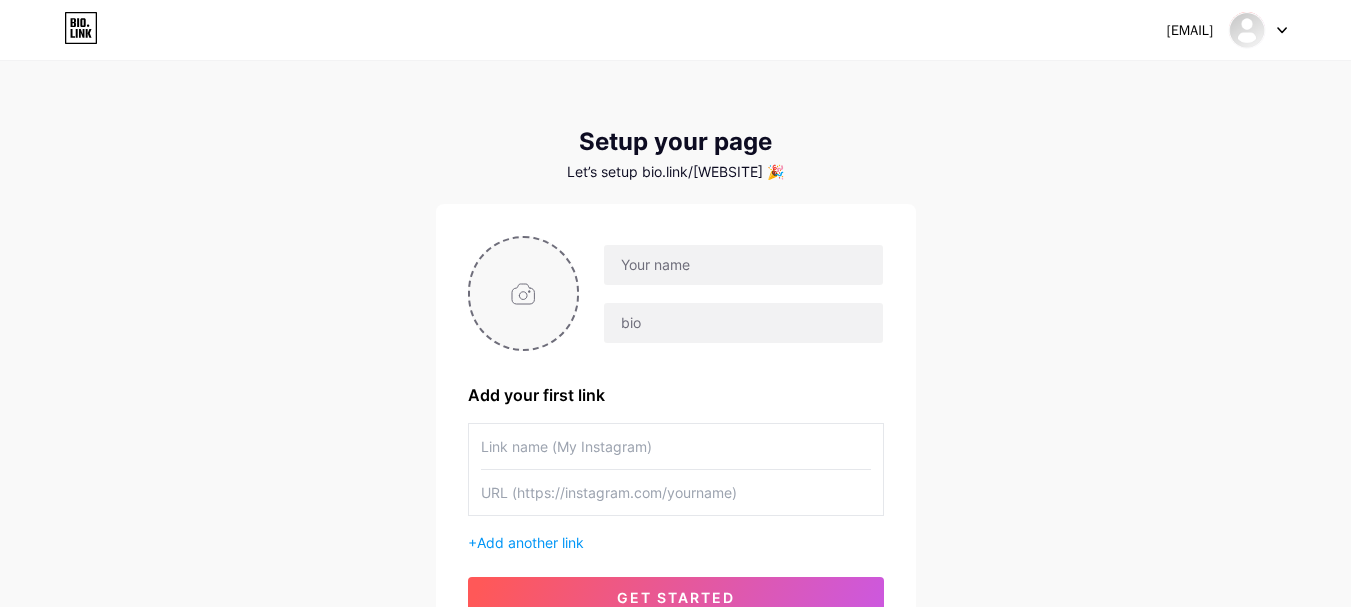 click at bounding box center (524, 293) 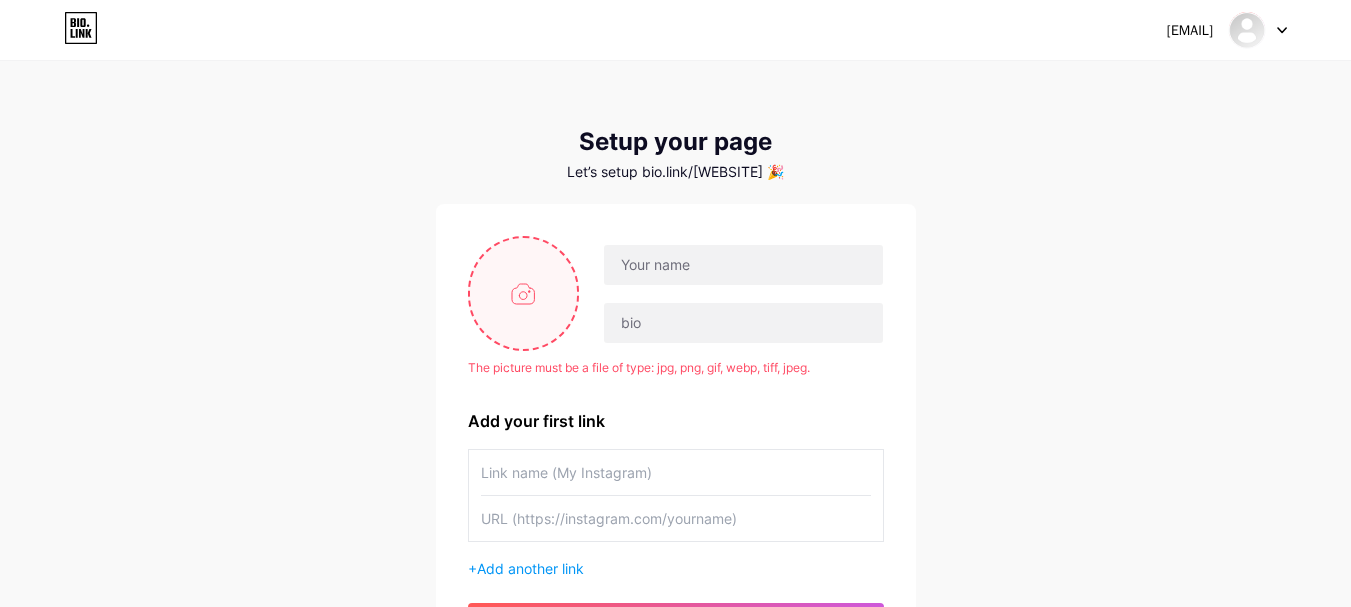 click at bounding box center [524, 293] 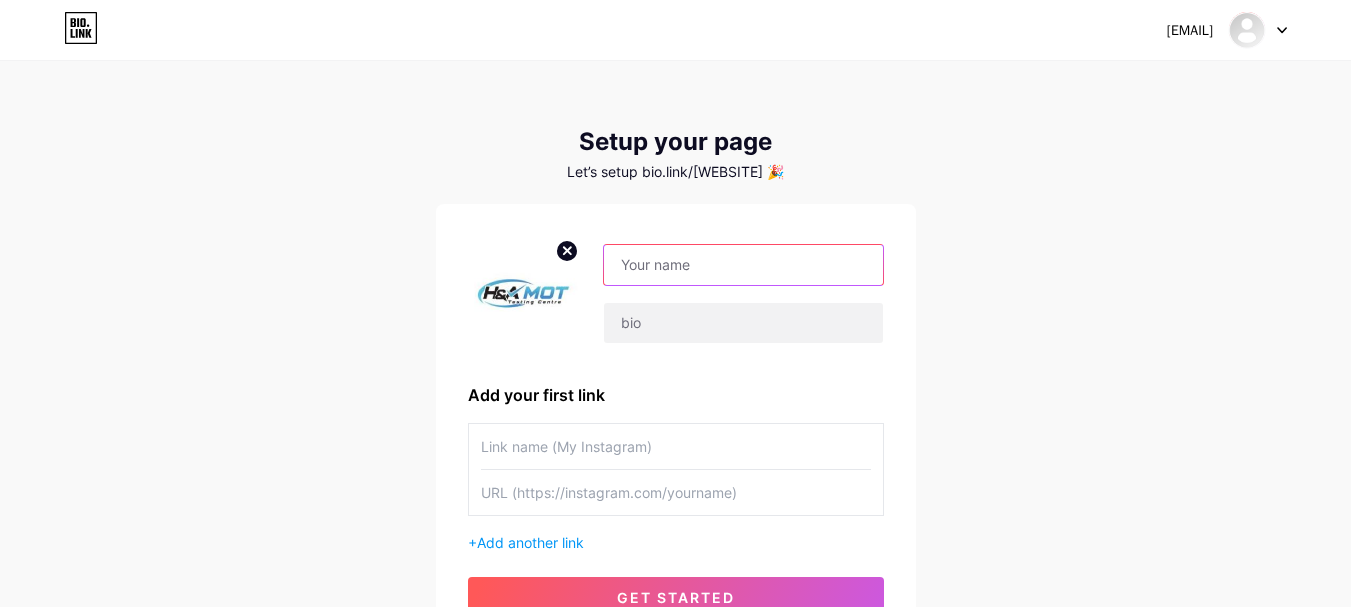 click at bounding box center (743, 265) 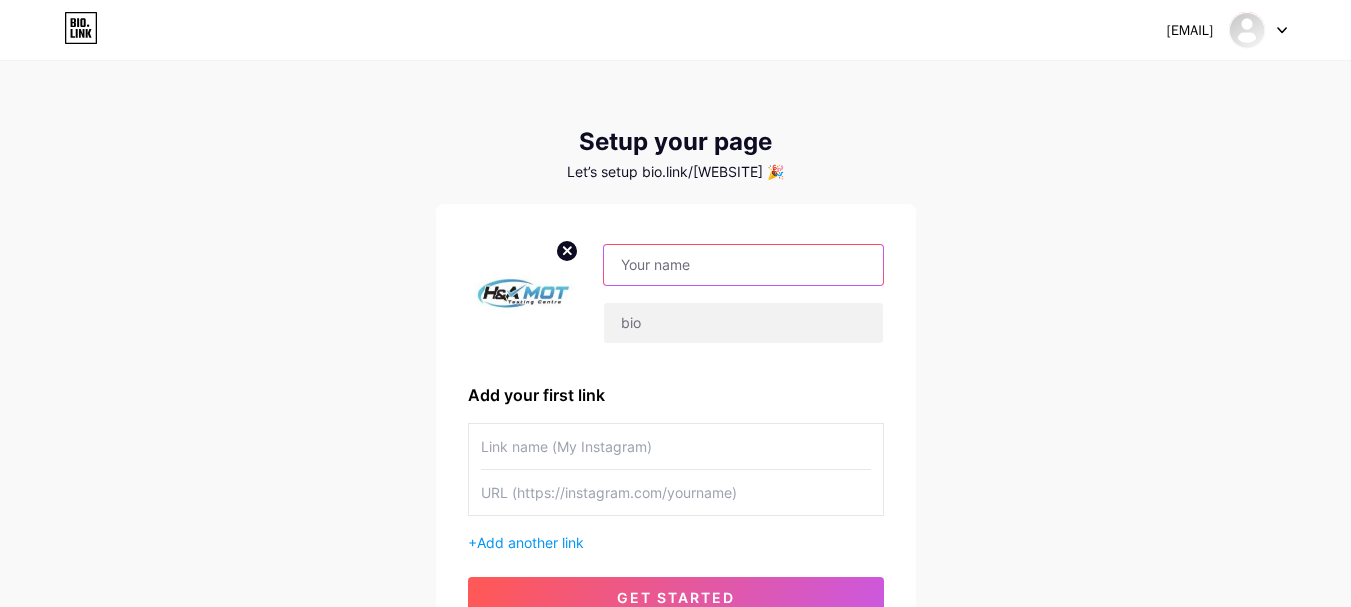 paste on "H A Mot Testing Centre" 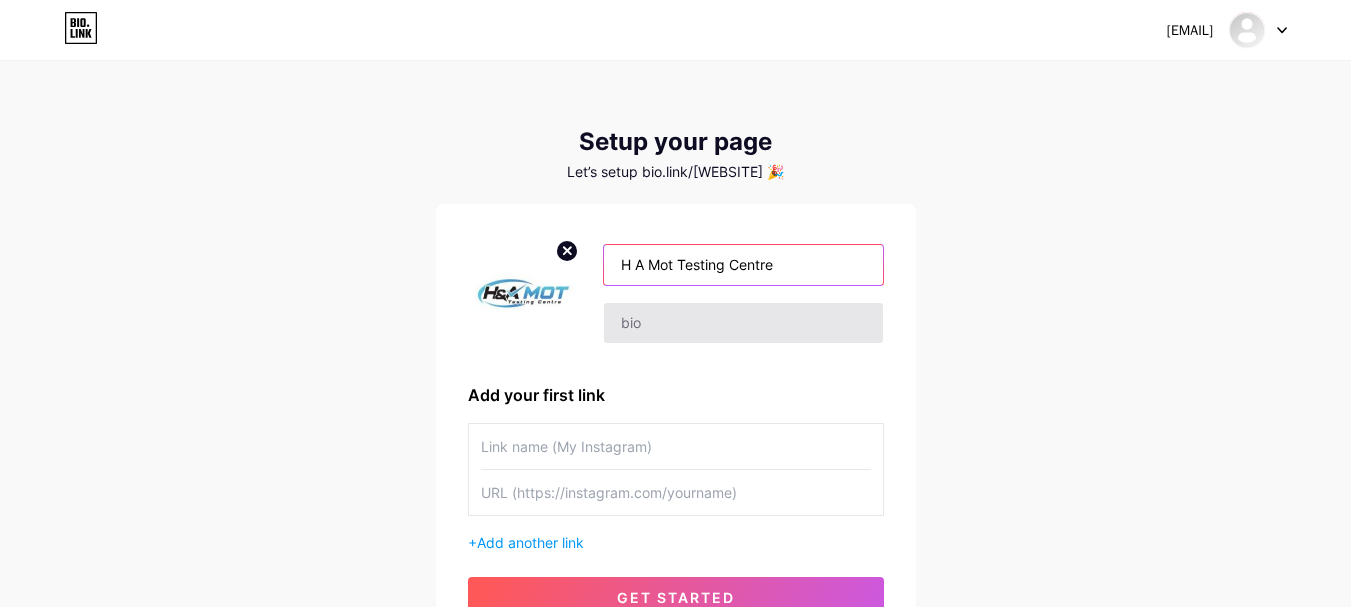 type on "H A Mot Testing Centre" 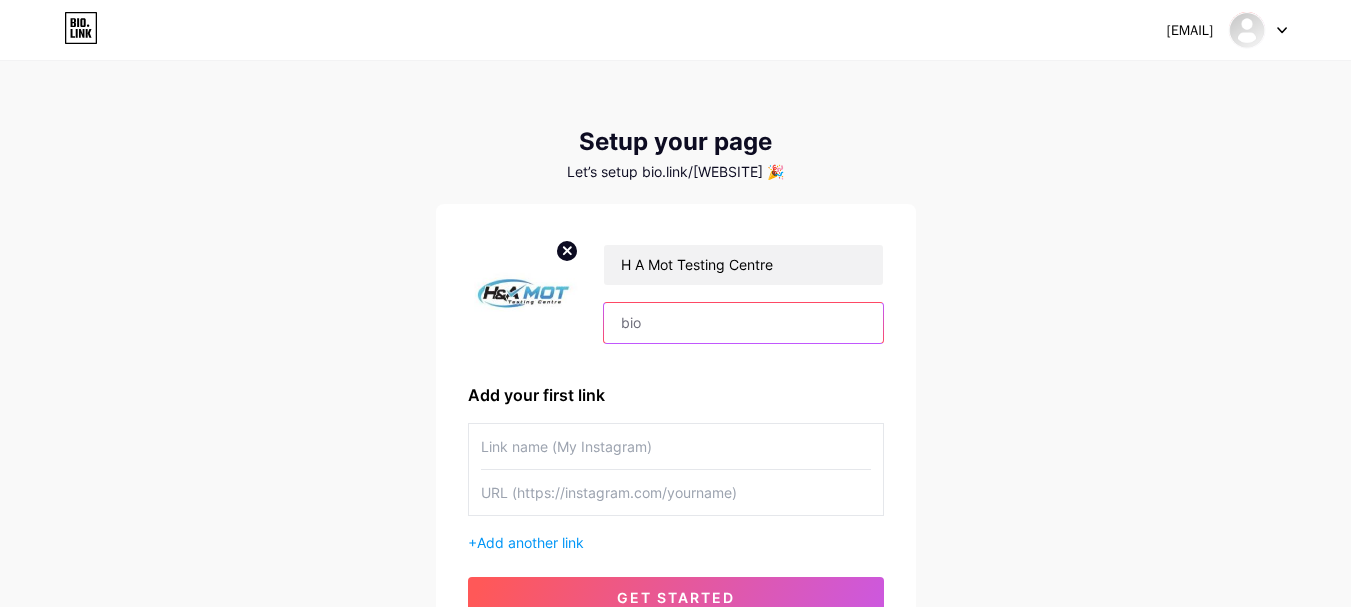 click at bounding box center [743, 323] 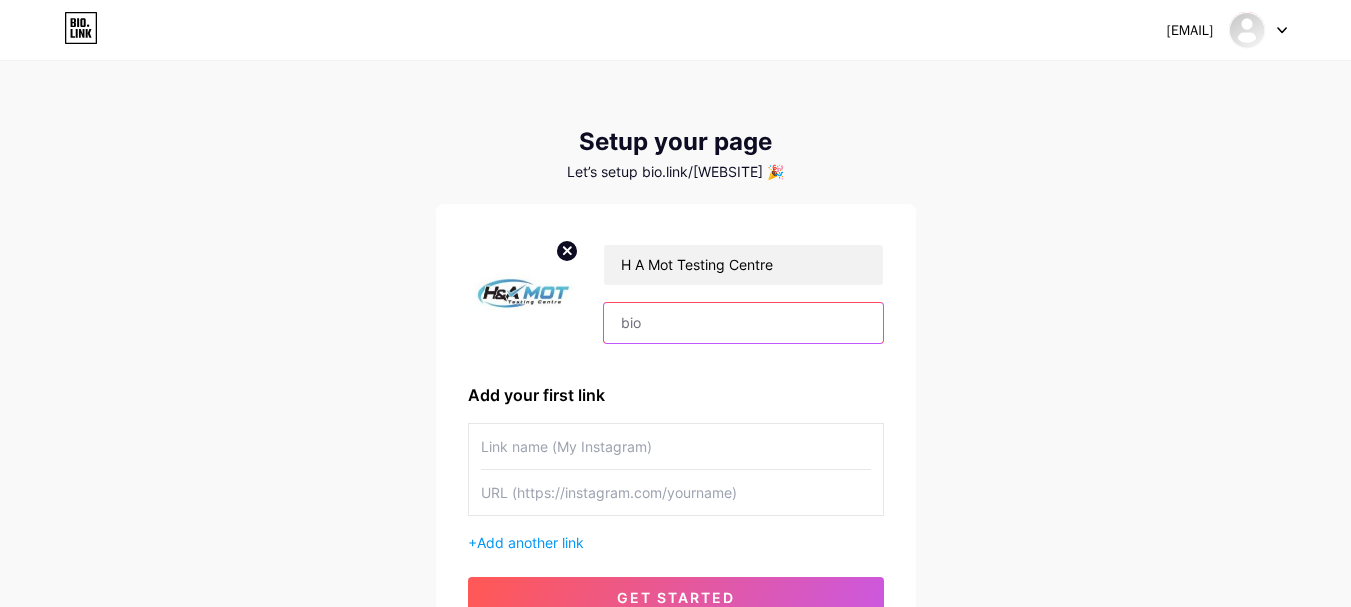 paste on "H & A MOT Testing Leicester offers Class 4 & 7 MOTs to ensure your car, van, or large vehicle meets safety and emission standards." 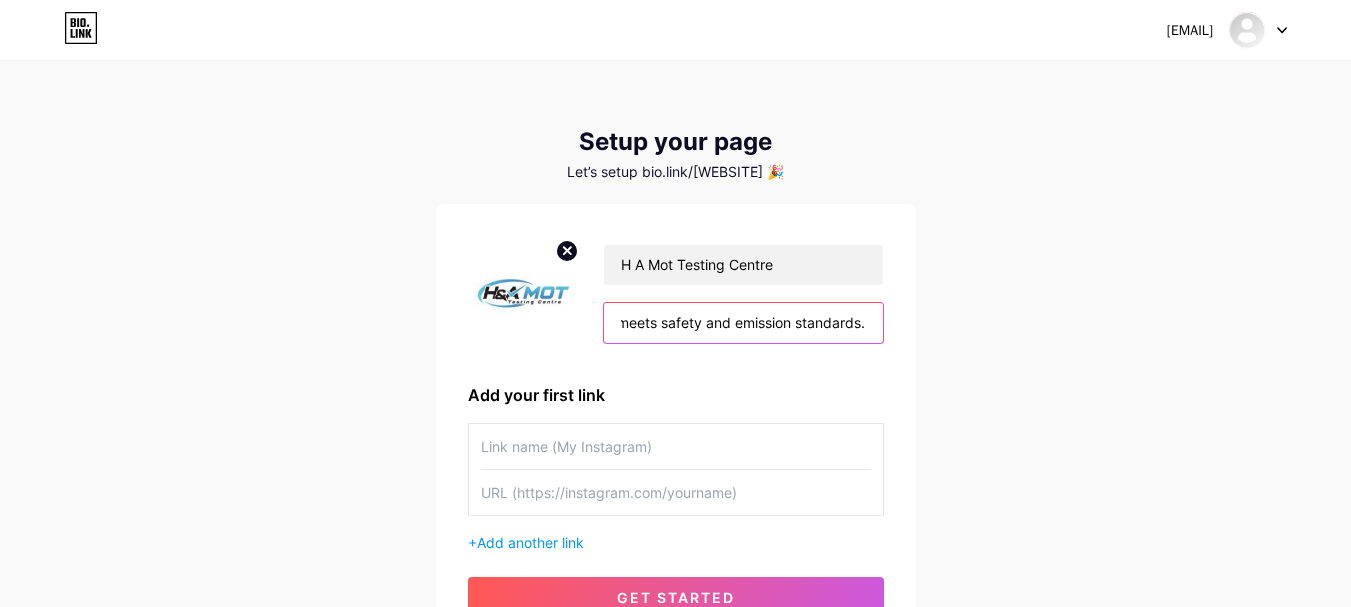 scroll, scrollTop: 0, scrollLeft: 625, axis: horizontal 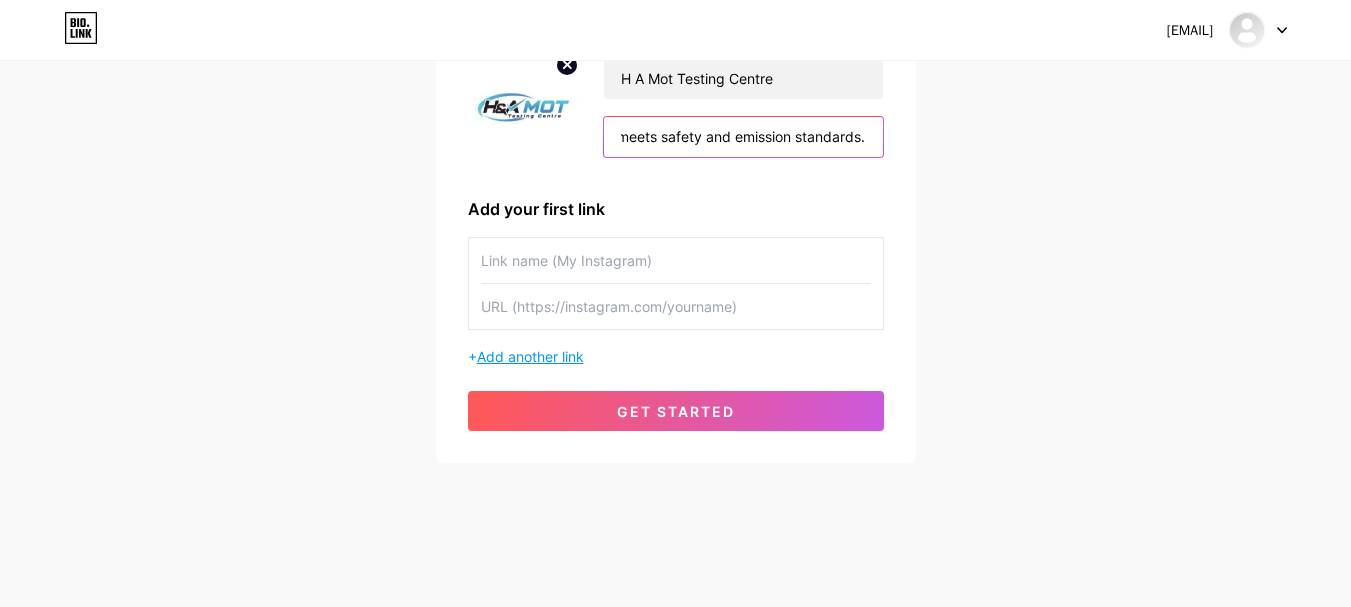type on "H & A MOT Testing Leicester offers Class 4 & 7 MOTs to ensure your car, van, or large vehicle meets safety and emission standards." 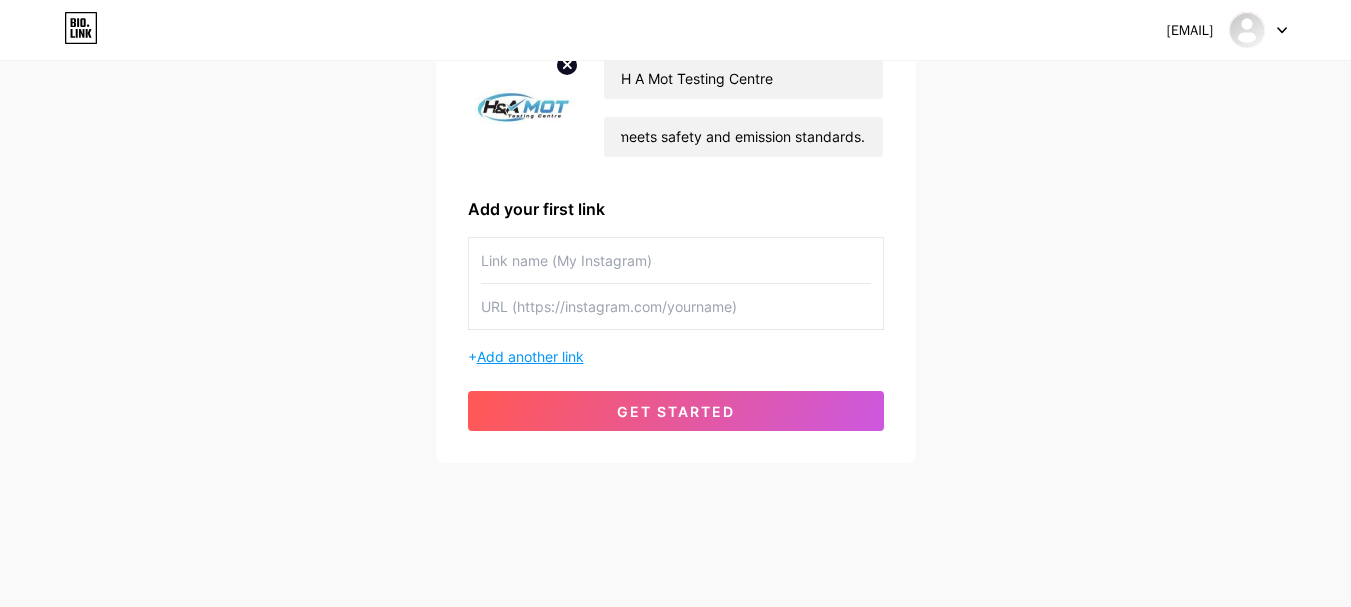 scroll, scrollTop: 0, scrollLeft: 0, axis: both 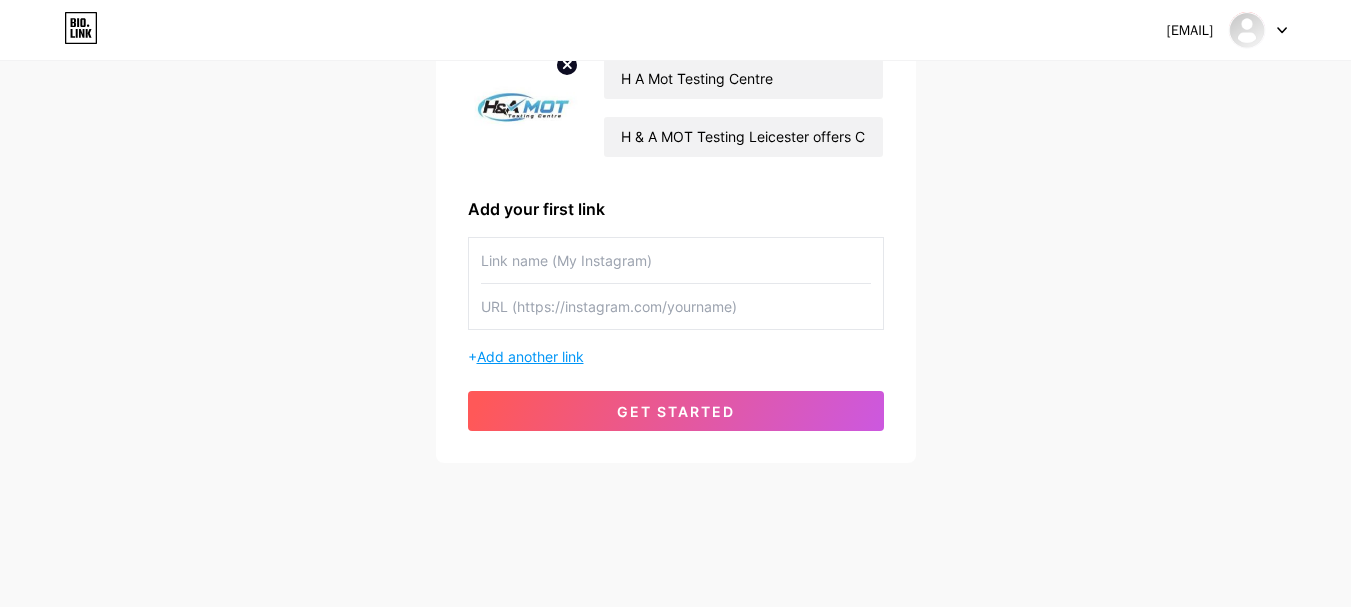 click on "Add another link" at bounding box center [530, 356] 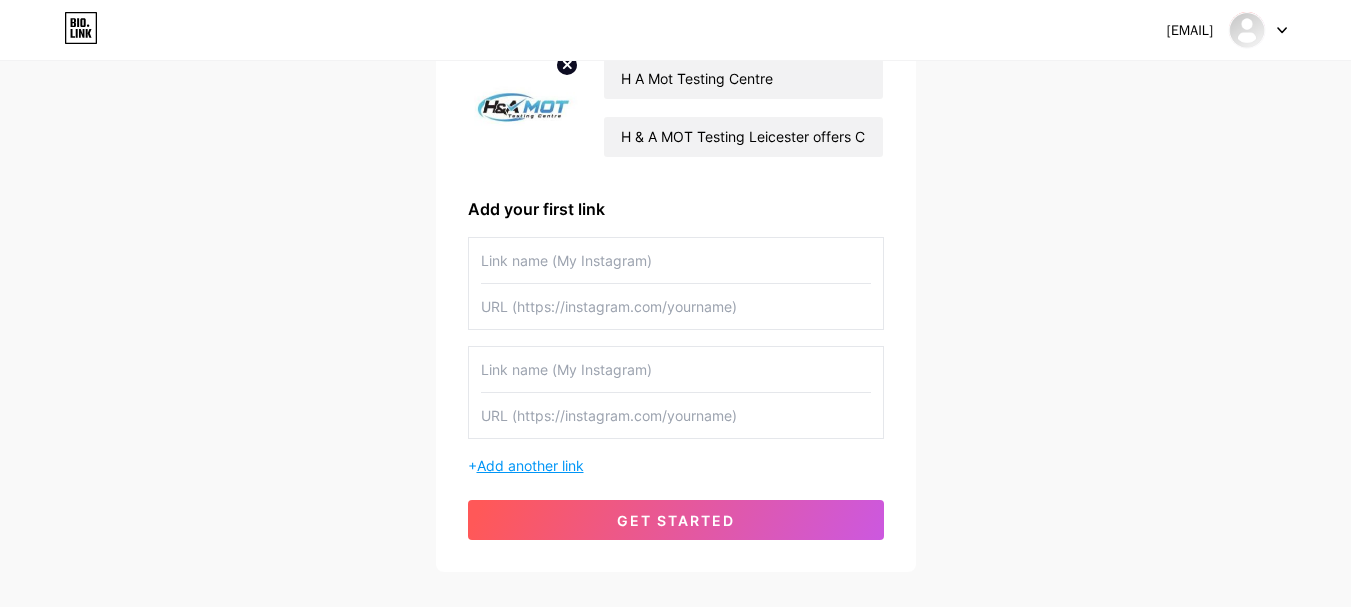 click on "Add another link" at bounding box center [530, 465] 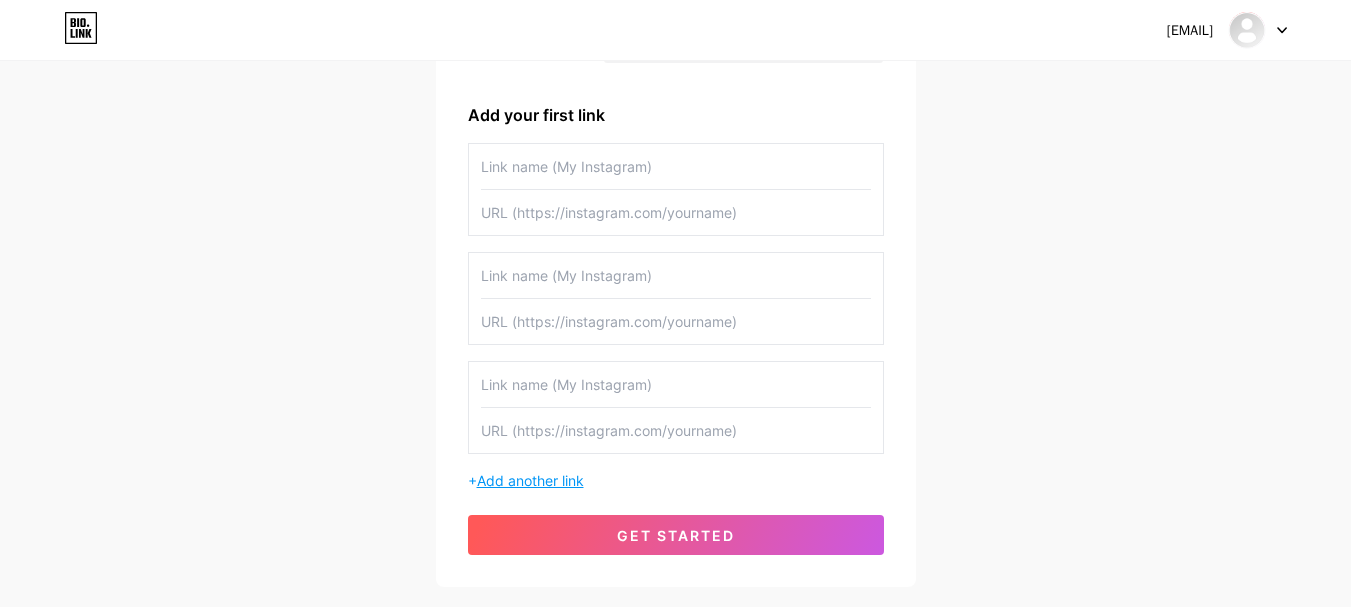 scroll, scrollTop: 404, scrollLeft: 0, axis: vertical 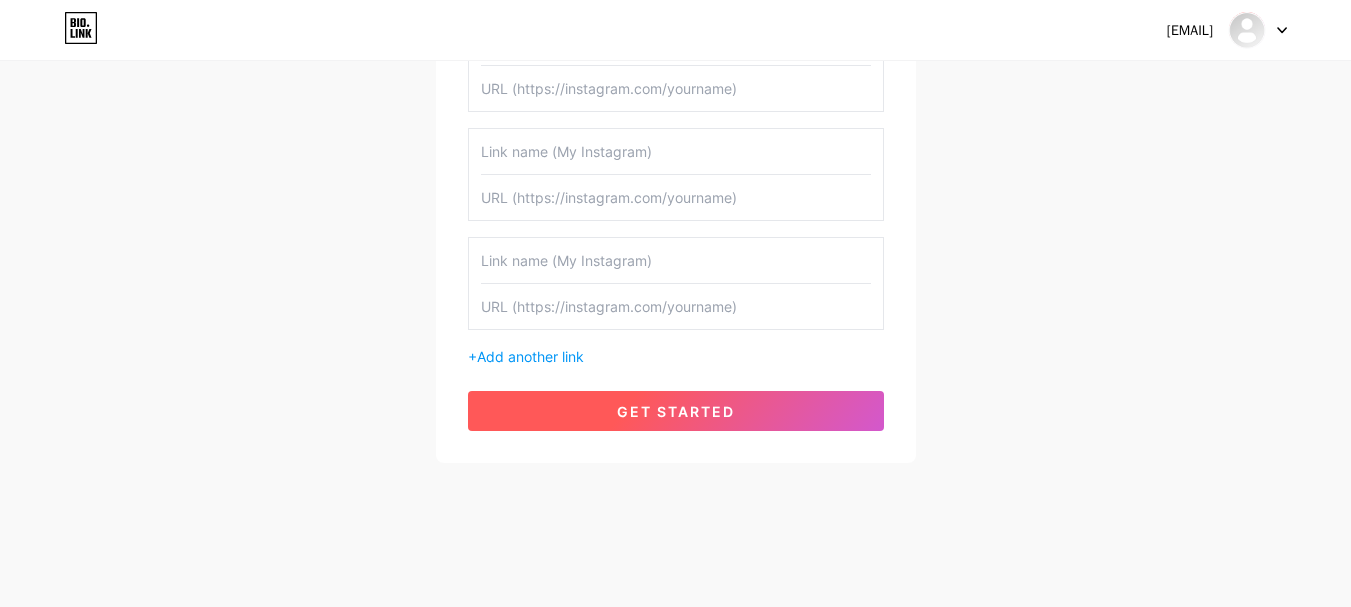 click on "get started" at bounding box center (676, 411) 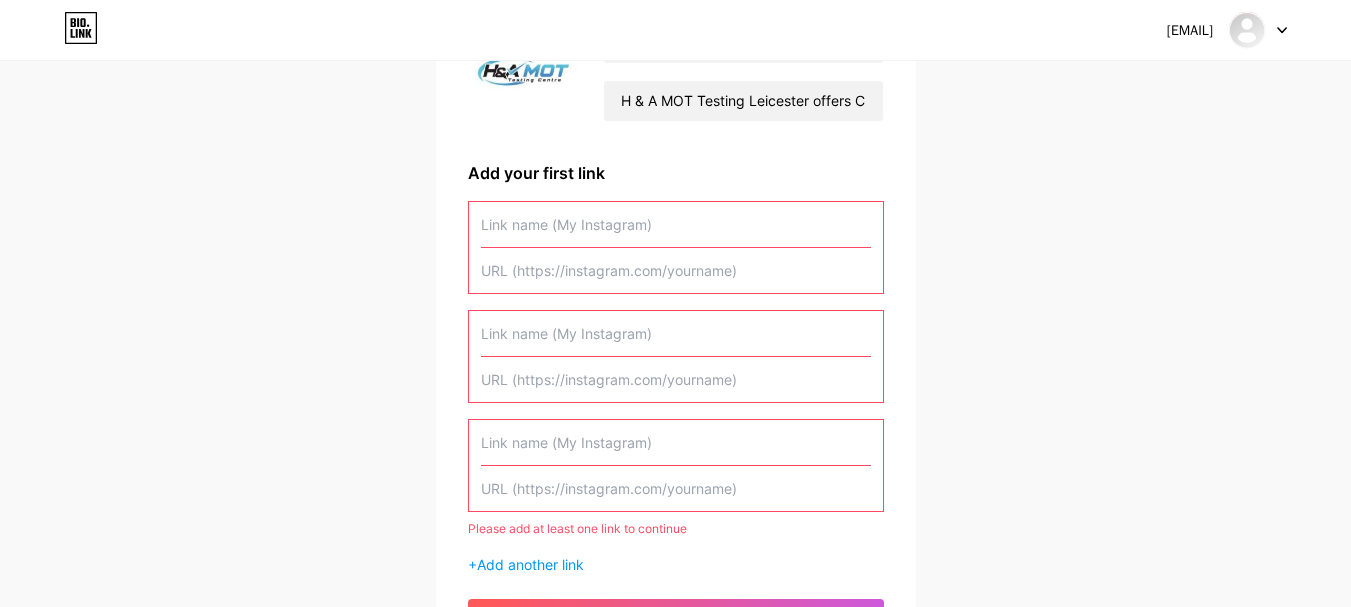 scroll, scrollTop: 204, scrollLeft: 0, axis: vertical 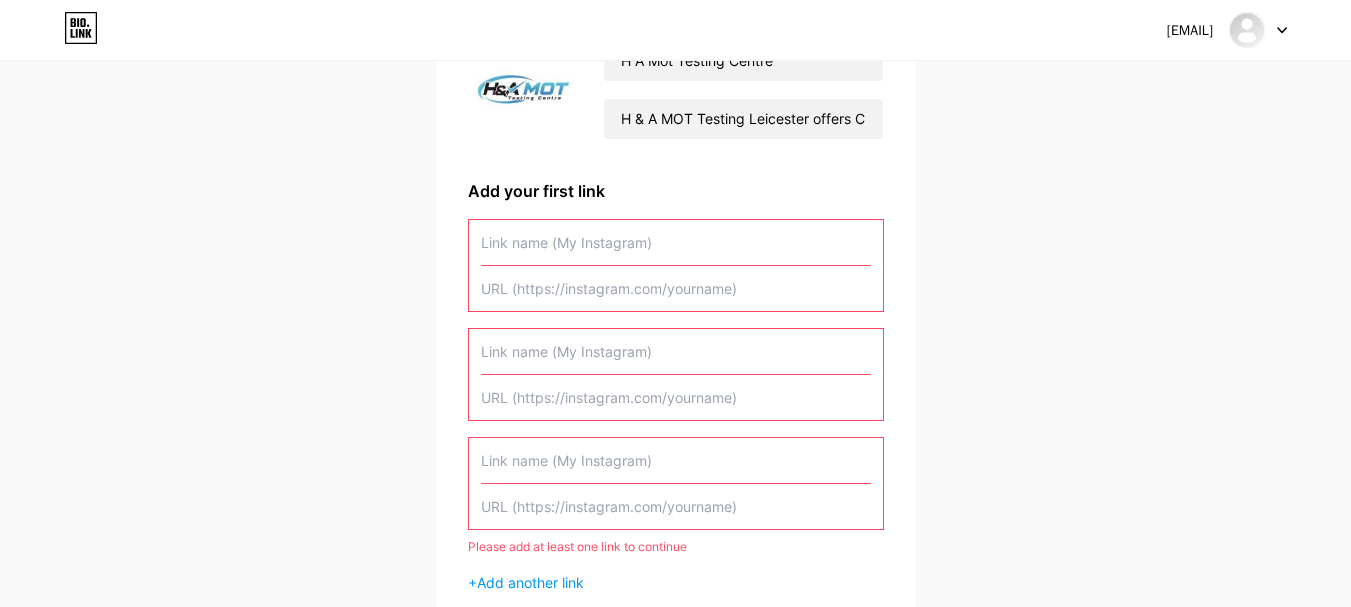 click at bounding box center [676, 288] 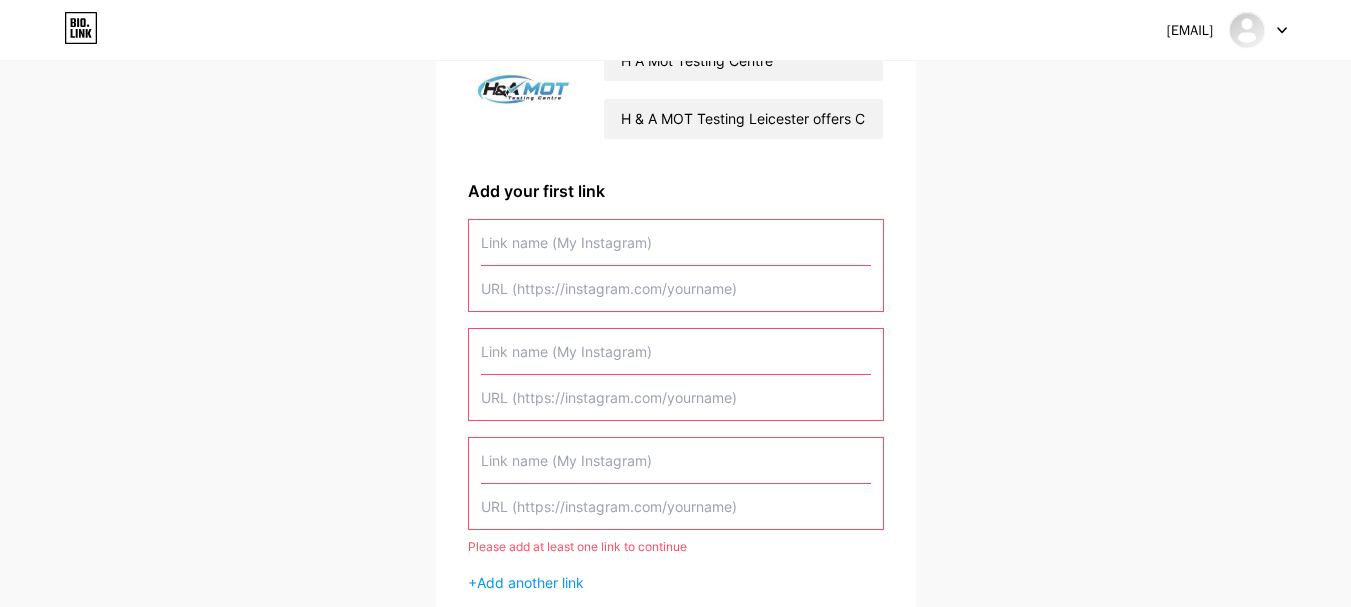 paste on "https://www.facebook.com/Mot.Testing.Leicester/" 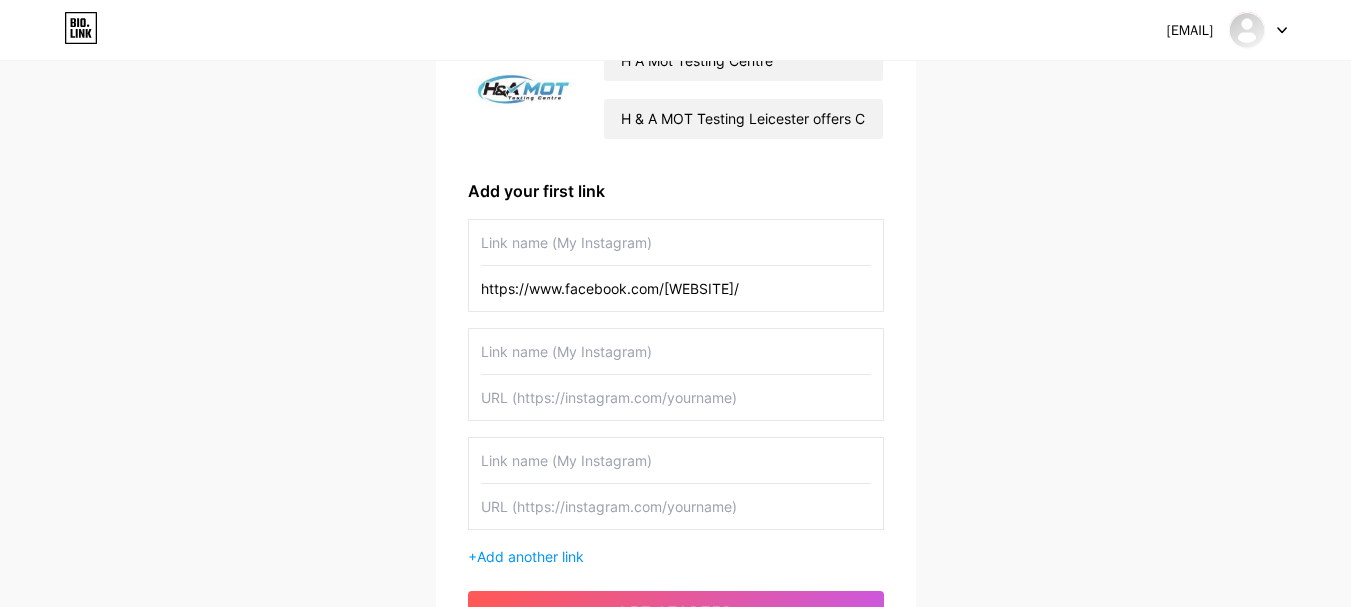 type on "https://www.facebook.com/Mot.Testing.Leicester/" 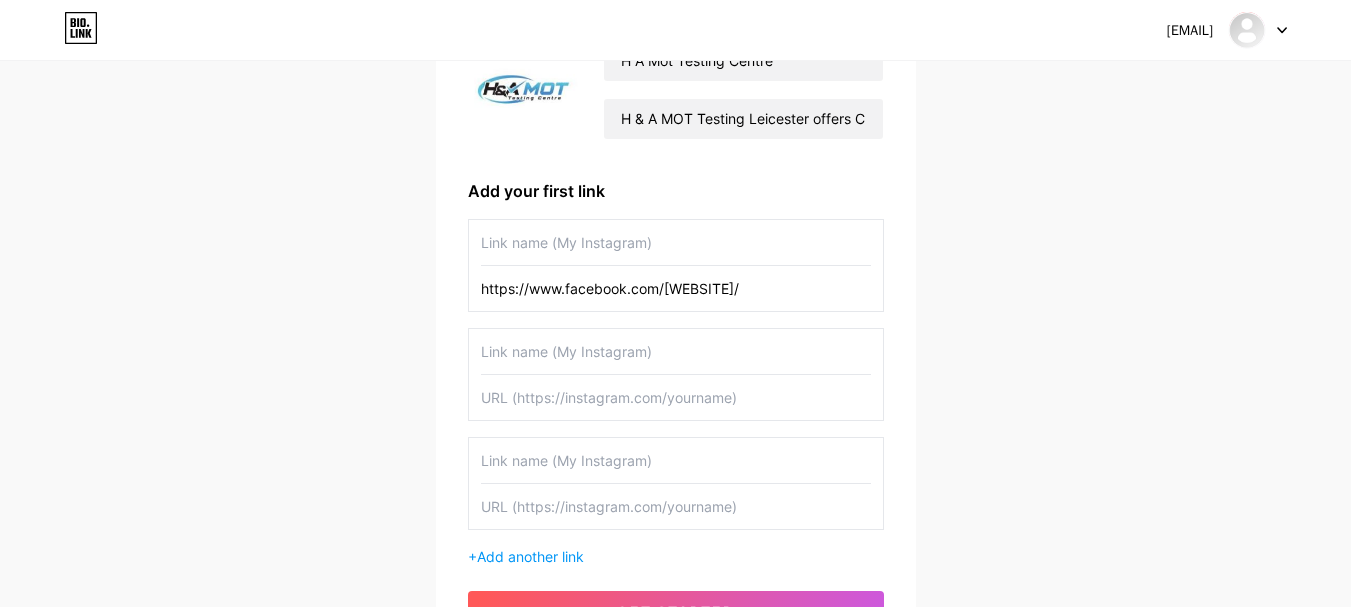 drag, startPoint x: 559, startPoint y: 242, endPoint x: 639, endPoint y: 235, distance: 80.305664 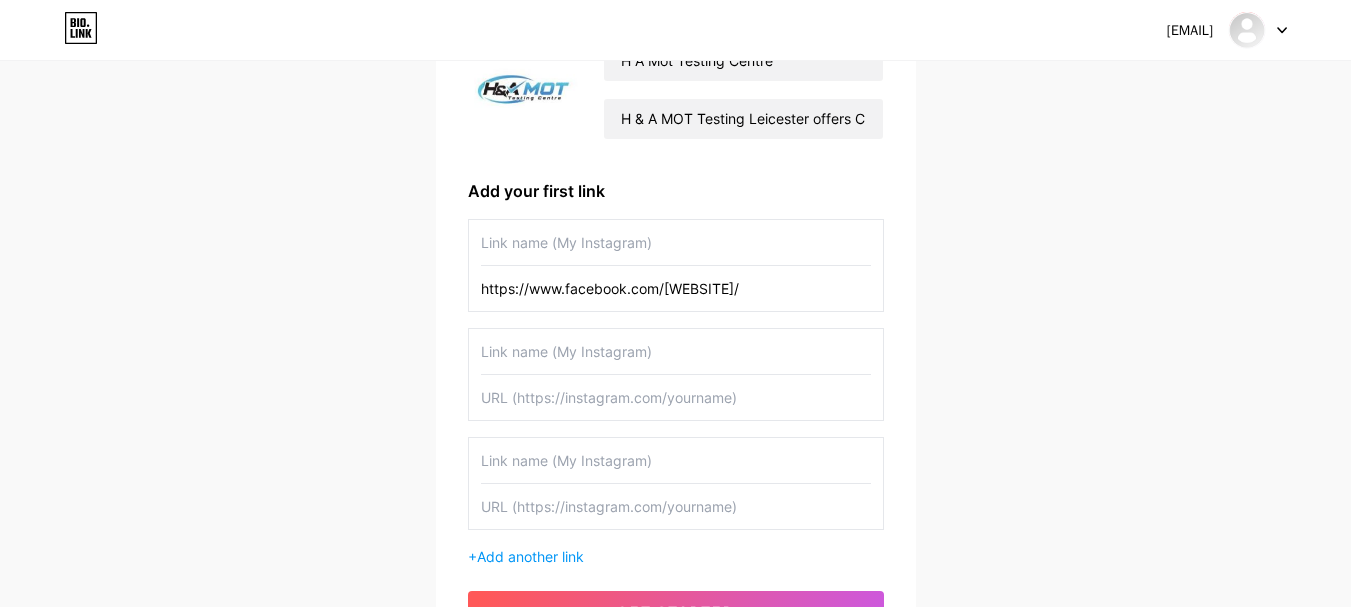 click at bounding box center [676, 242] 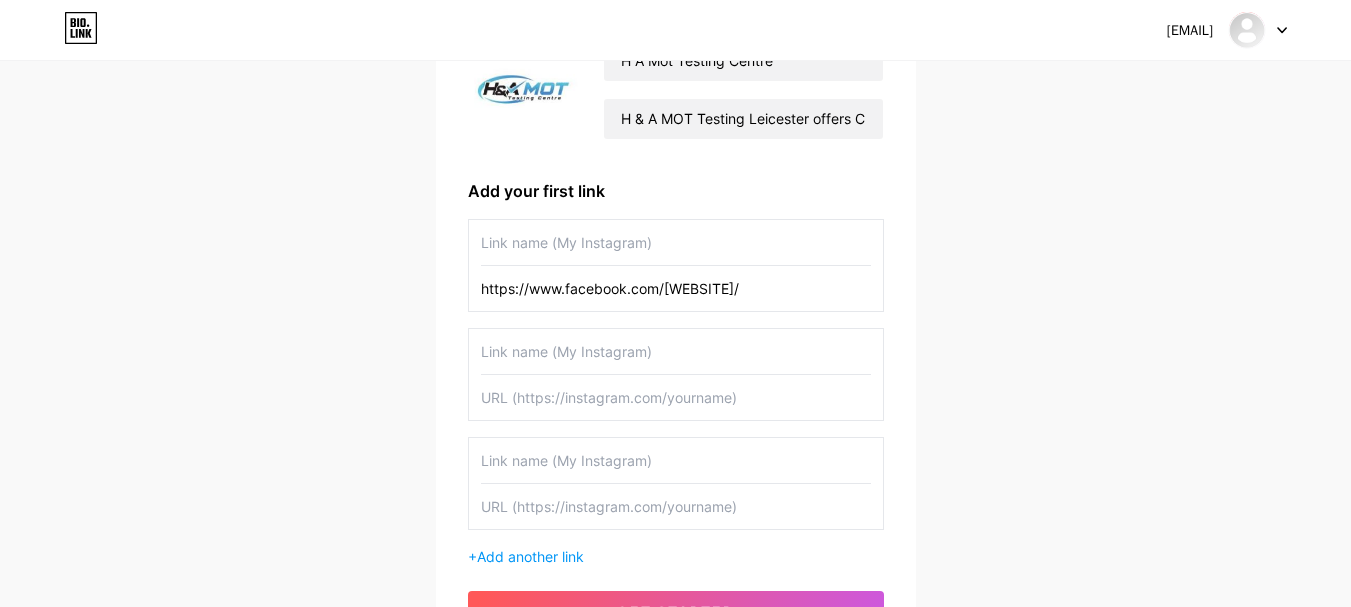 paste on "https://www.linkedin.com/company/mot-testing-centre-leicester/" 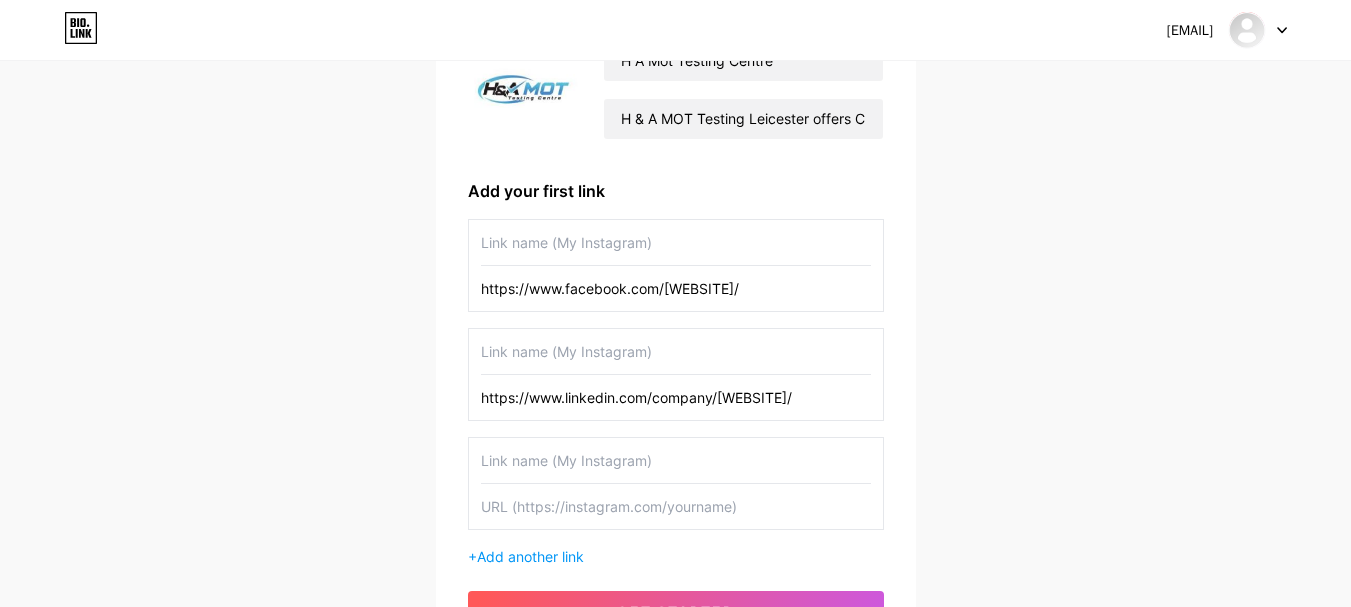 scroll, scrollTop: 0, scrollLeft: 41, axis: horizontal 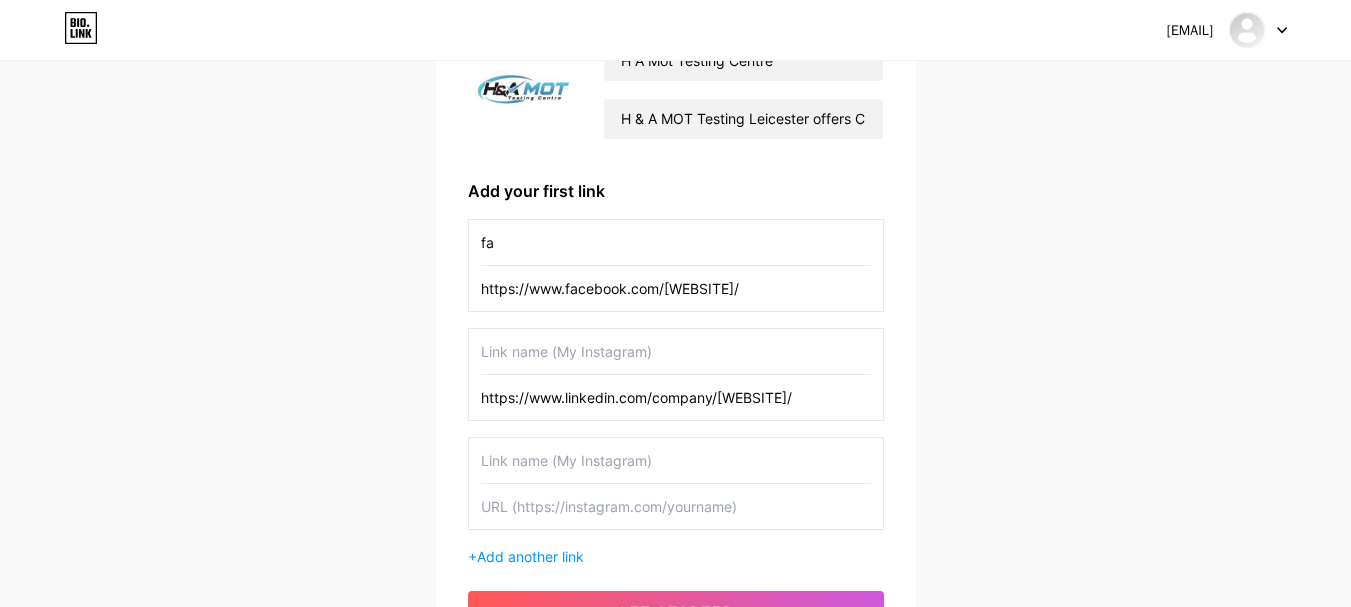 drag, startPoint x: 567, startPoint y: 286, endPoint x: 656, endPoint y: 288, distance: 89.02247 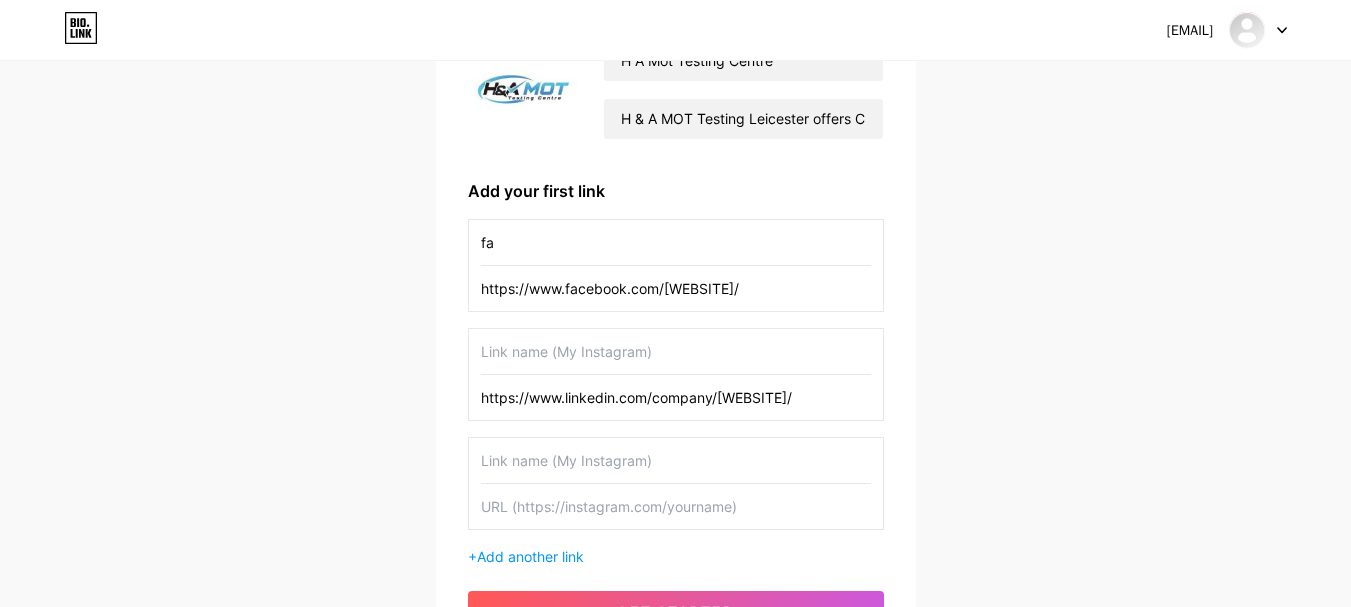click on "https://www.facebook.com/Mot.Testing.Leicester/" at bounding box center [676, 288] 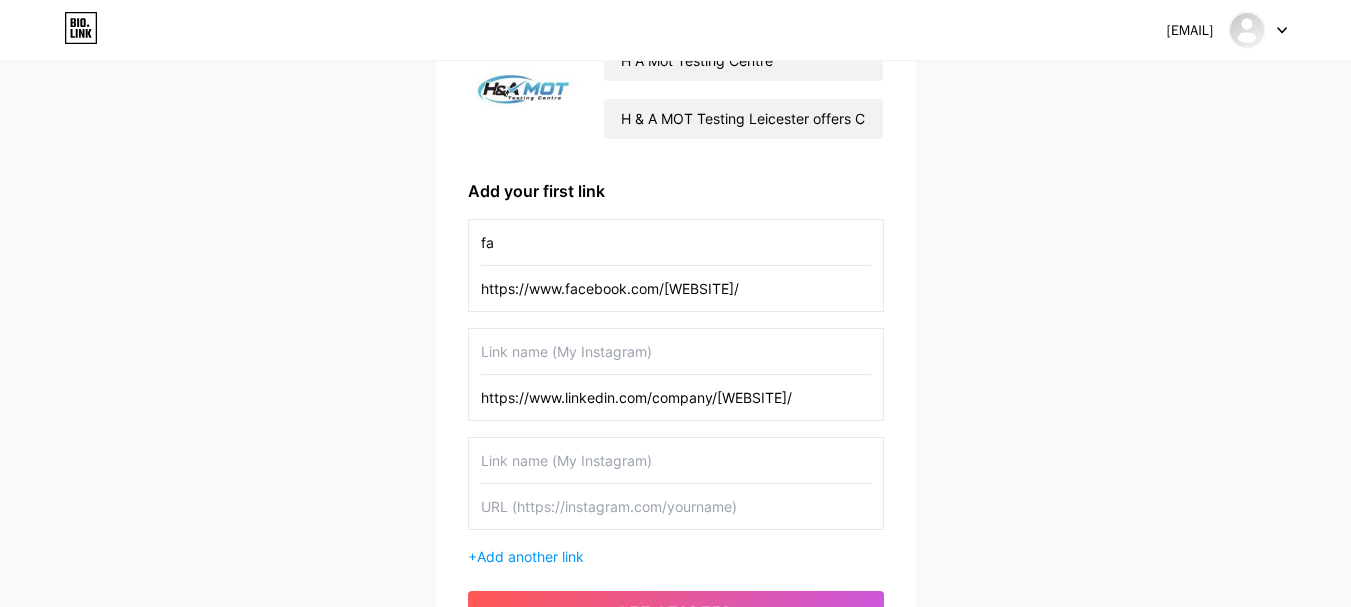 paste on "cebook.com" 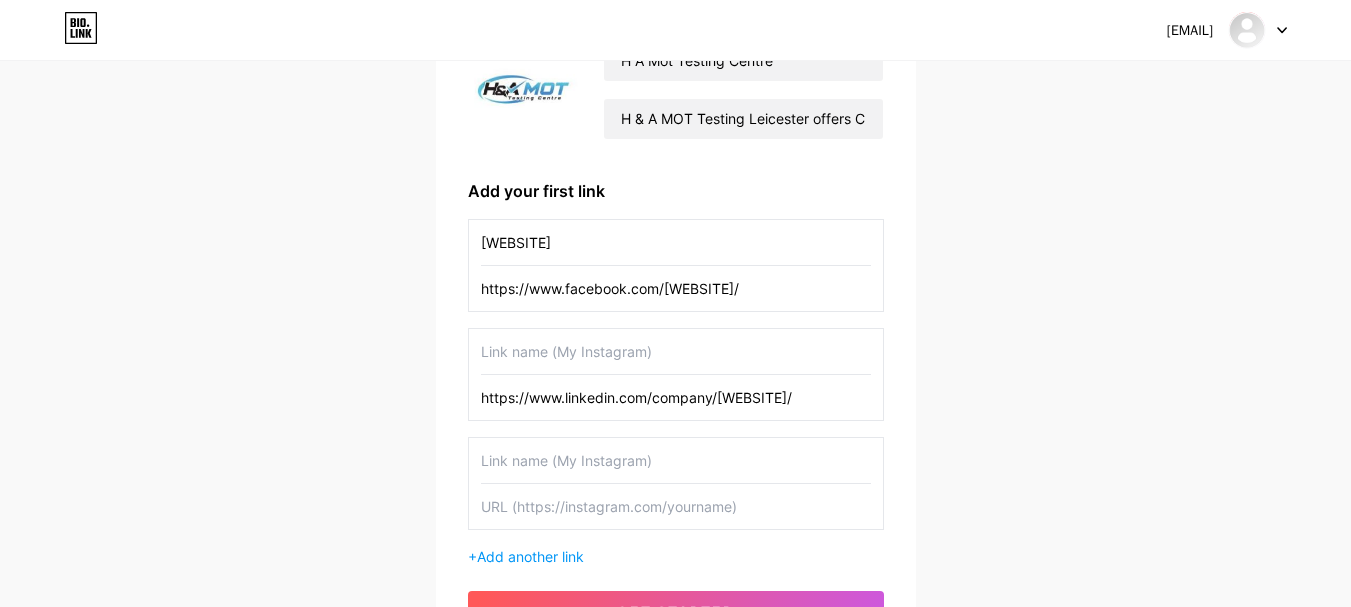 type on "facebook.com" 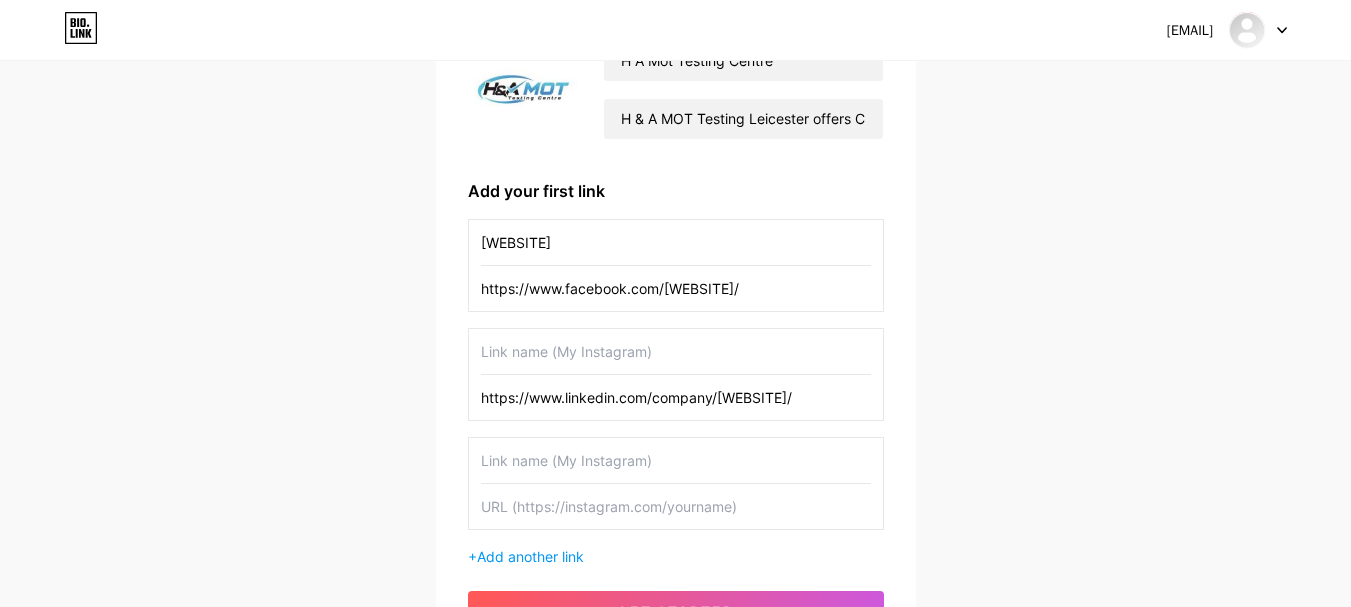 drag, startPoint x: 564, startPoint y: 396, endPoint x: 644, endPoint y: 396, distance: 80 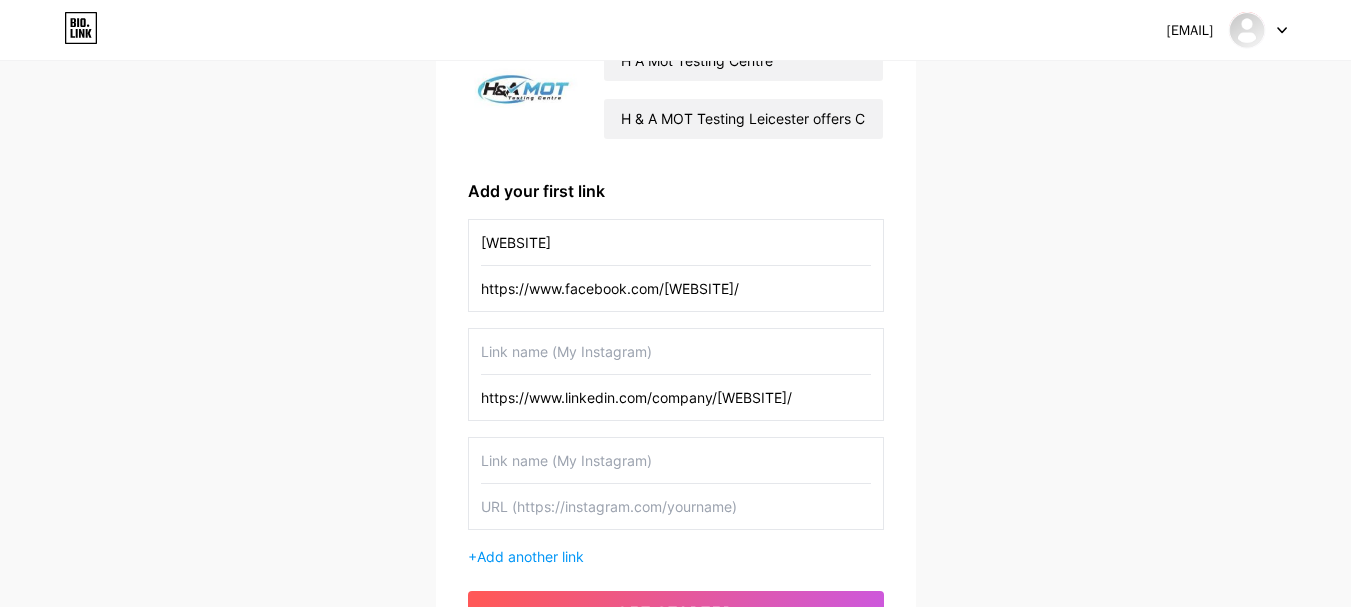 click on "https://www.linkedin.com/company/mot-testing-centre-leicester/" at bounding box center (676, 397) 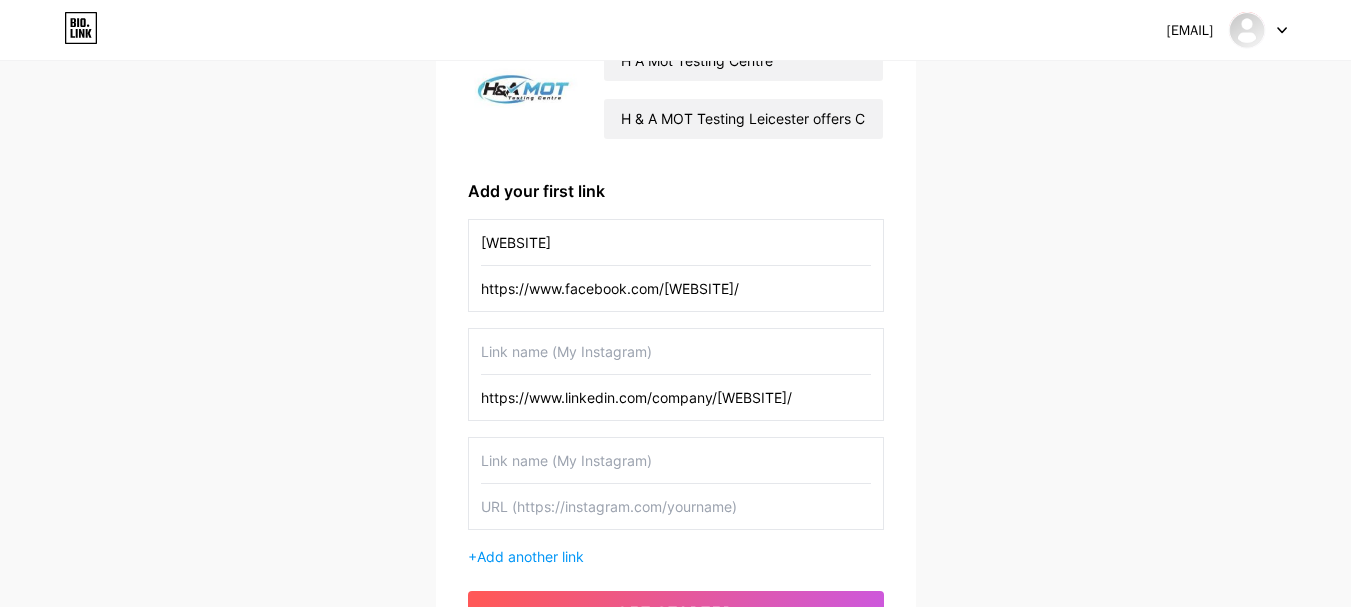 paste on "linkedin.com" 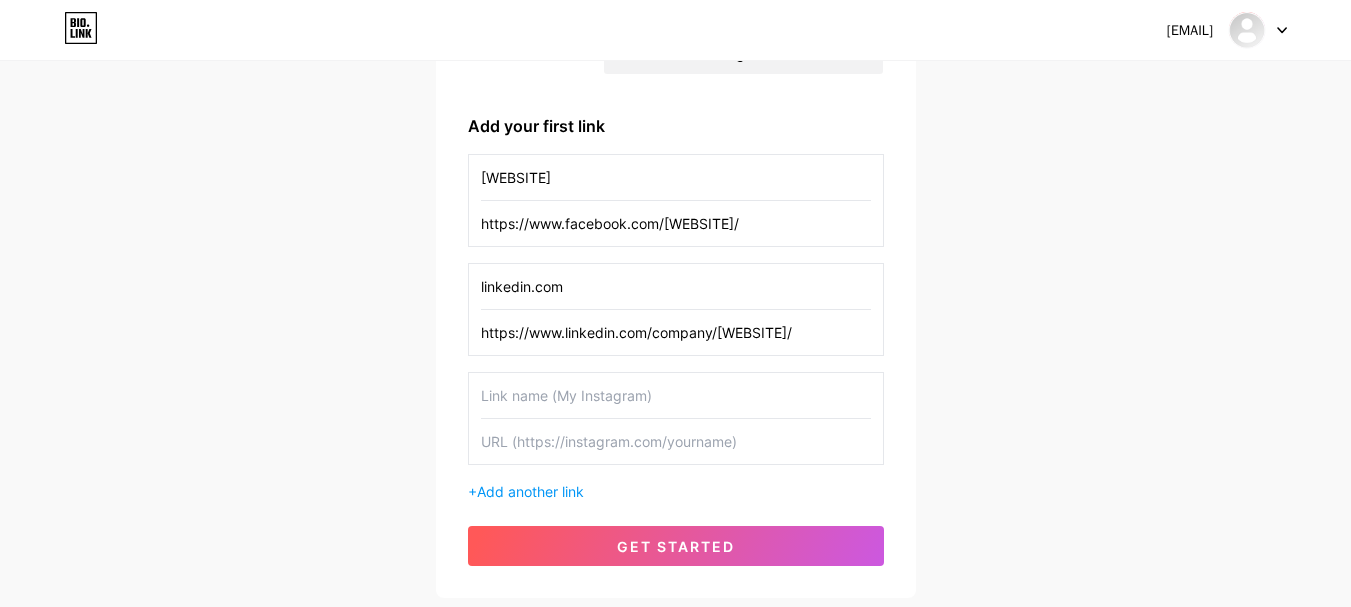 scroll, scrollTop: 404, scrollLeft: 0, axis: vertical 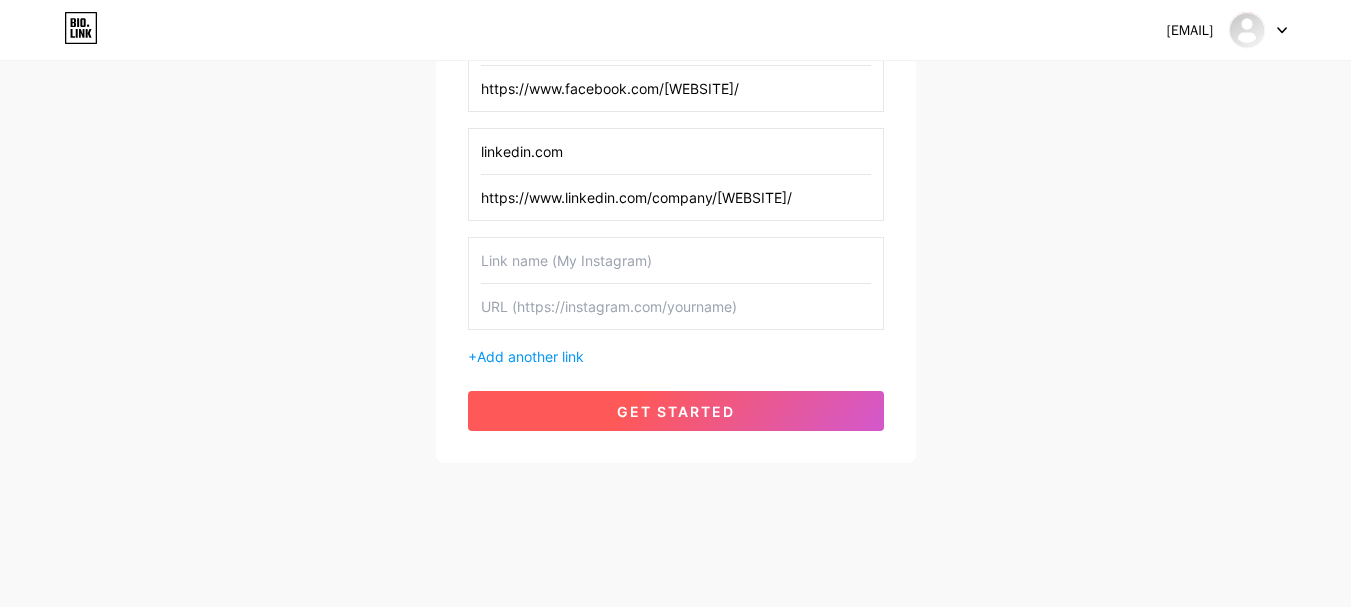 type on "linkedin.com" 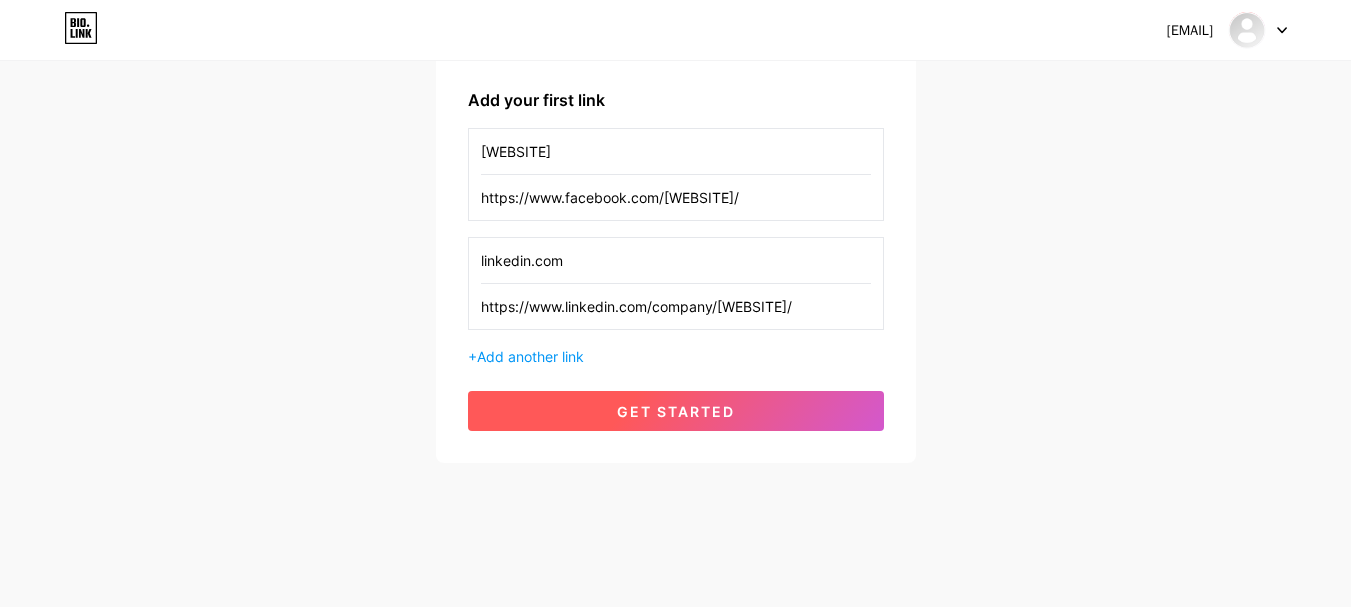 scroll, scrollTop: 0, scrollLeft: 0, axis: both 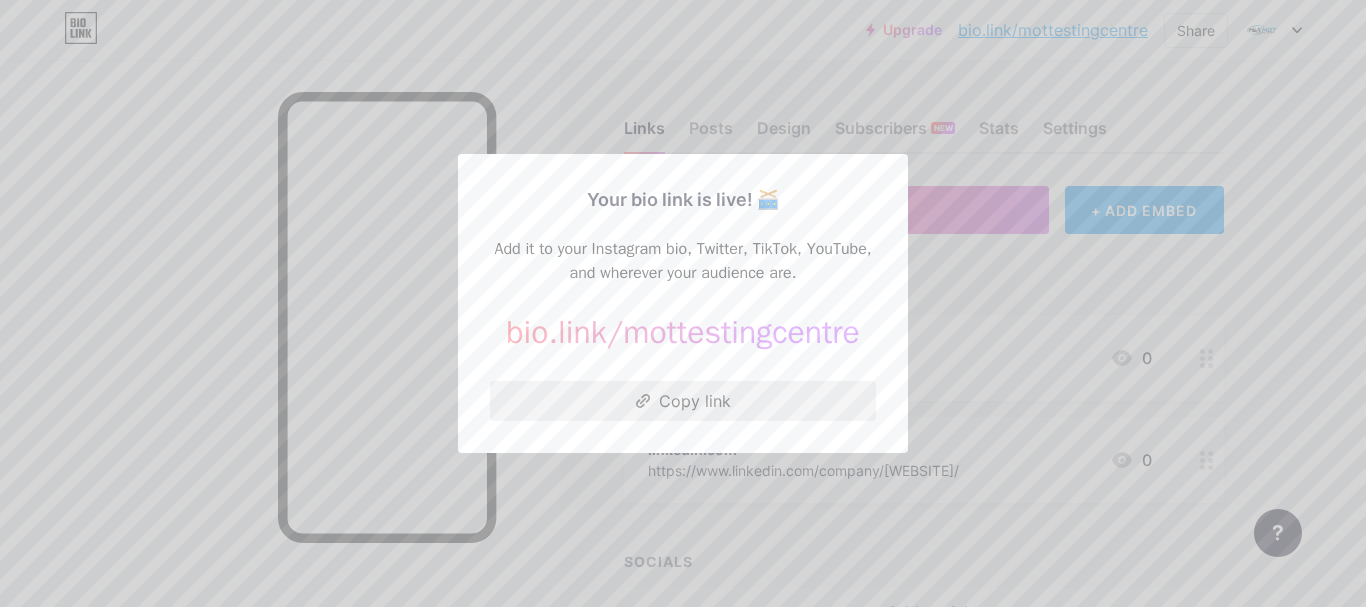 click on "Copy link" at bounding box center (683, 401) 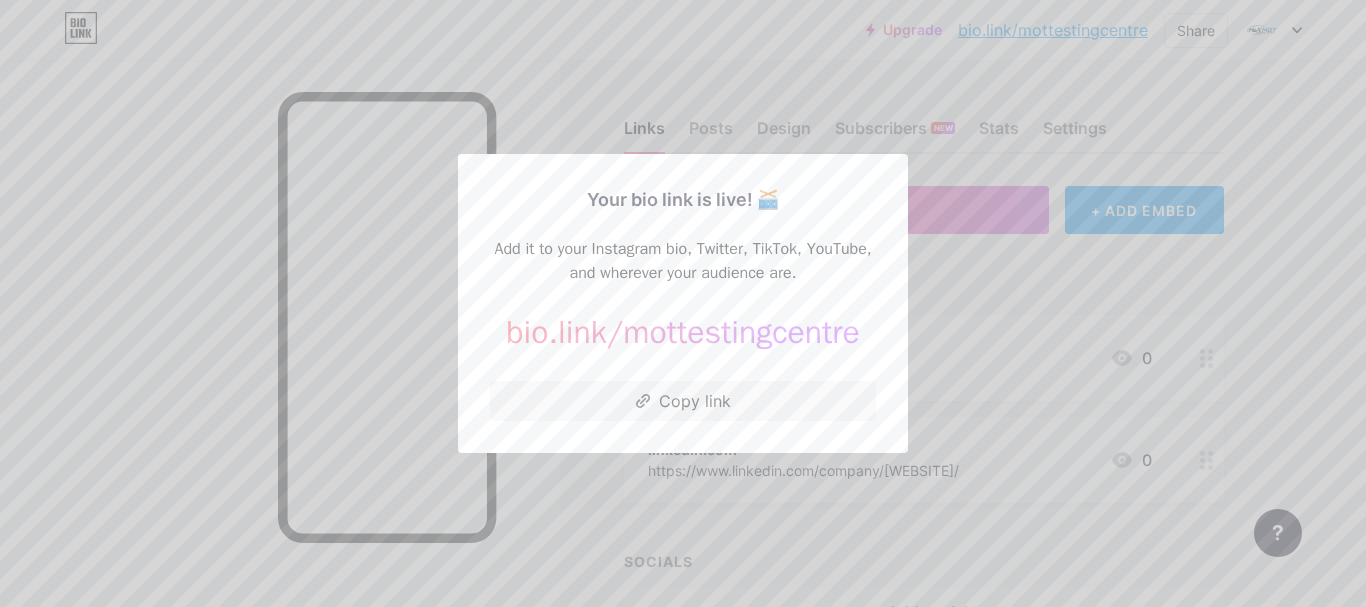 click at bounding box center (683, 303) 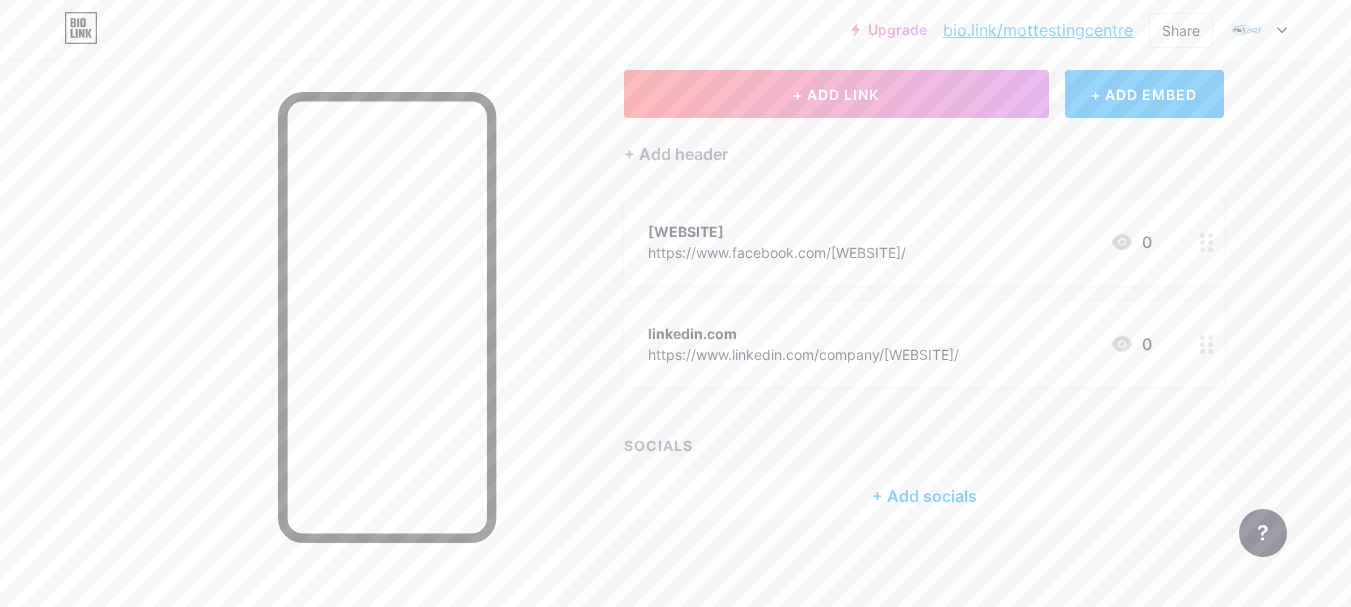 scroll, scrollTop: 128, scrollLeft: 0, axis: vertical 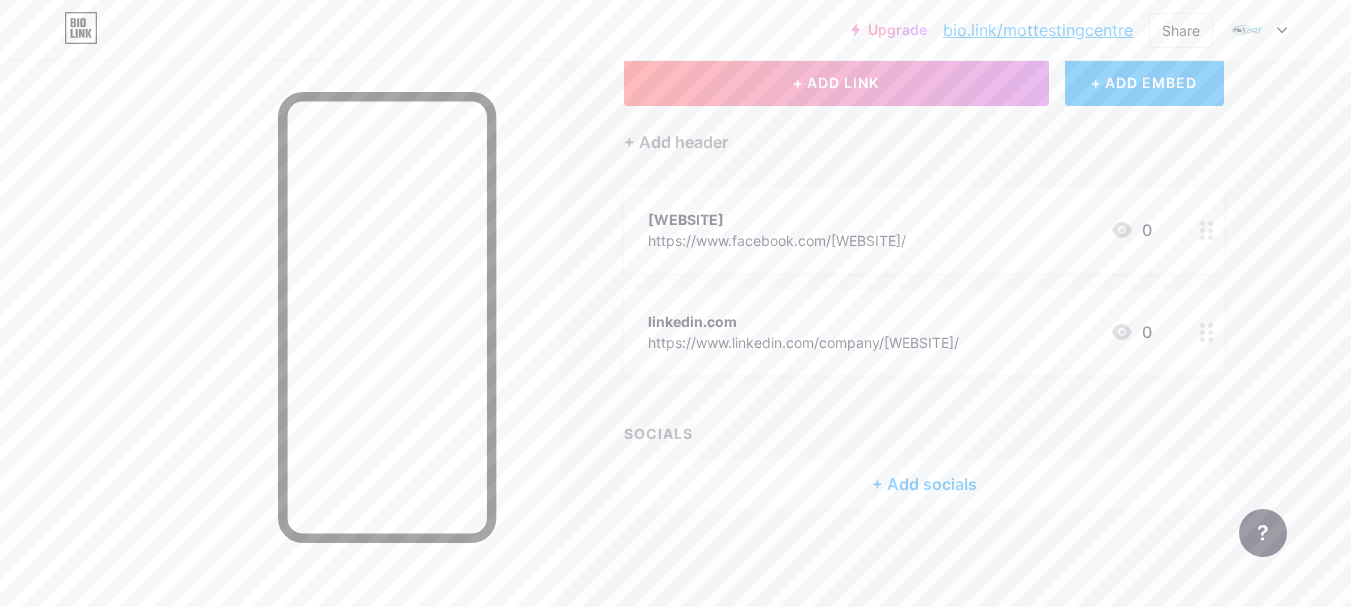click on "+ Add socials" at bounding box center [924, 484] 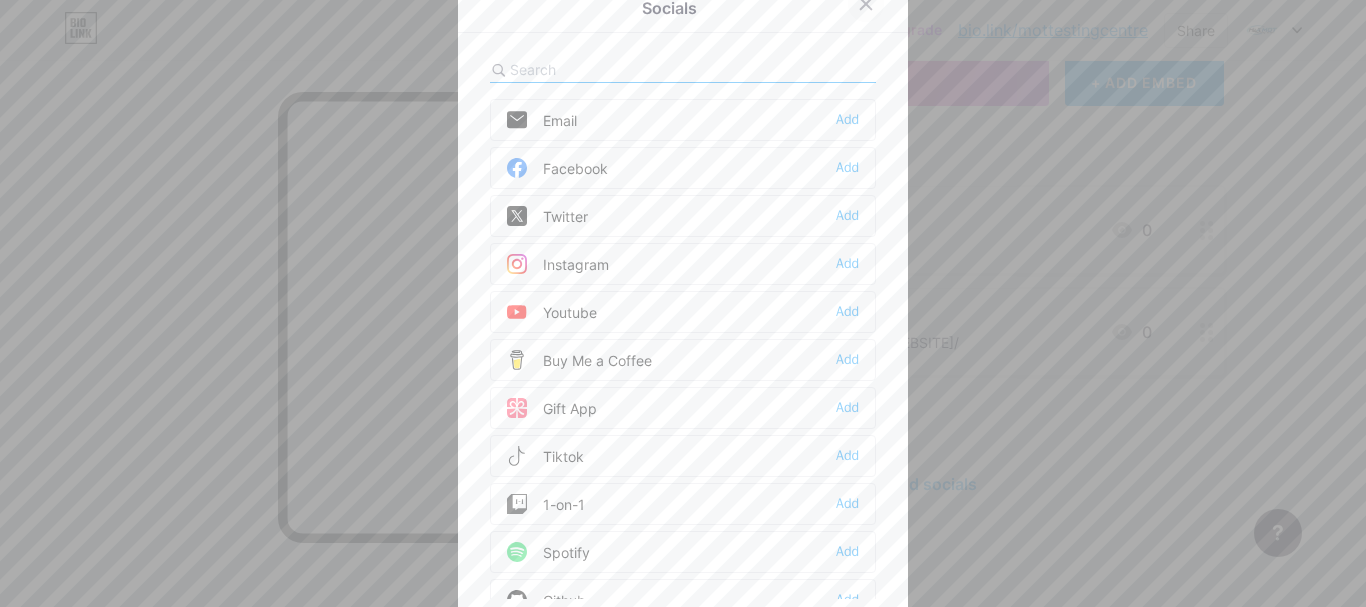click 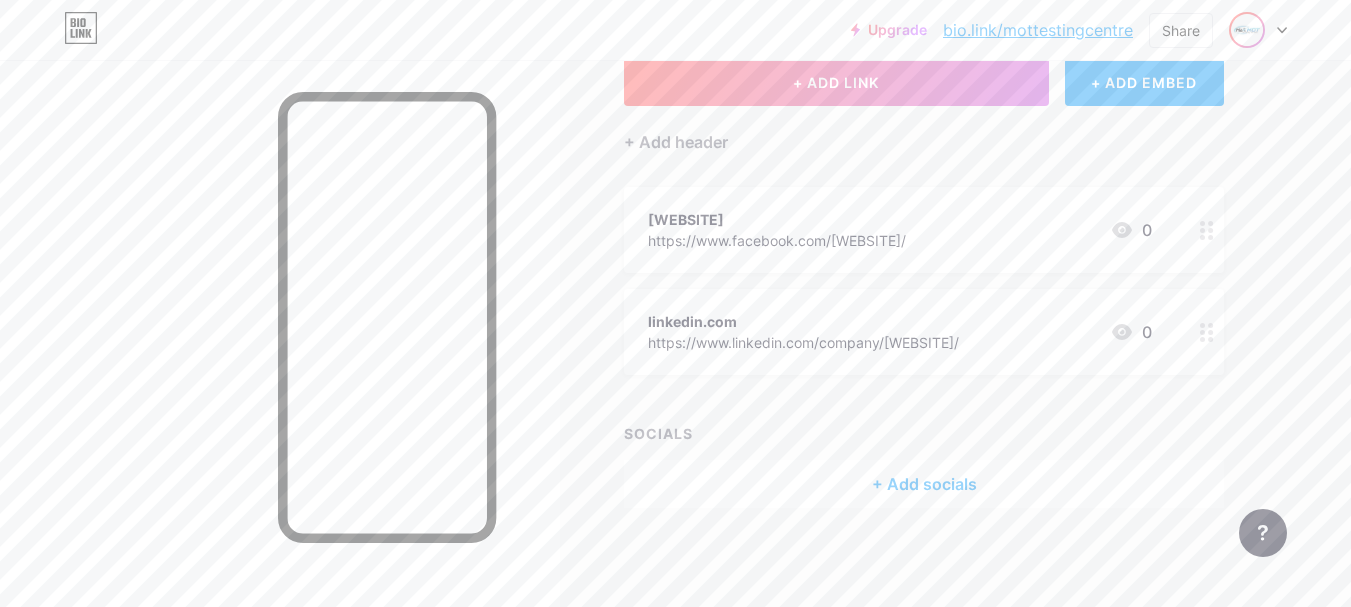 click at bounding box center (1247, 30) 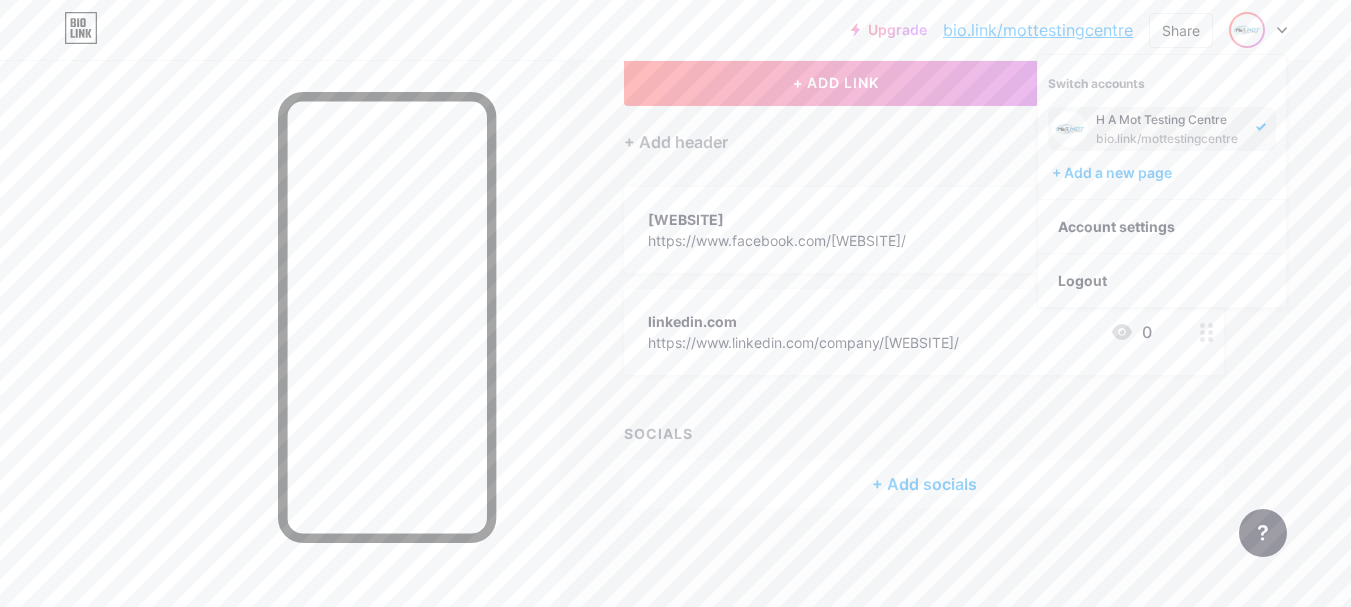click on "H A Mot Testing Centre" at bounding box center (1170, 120) 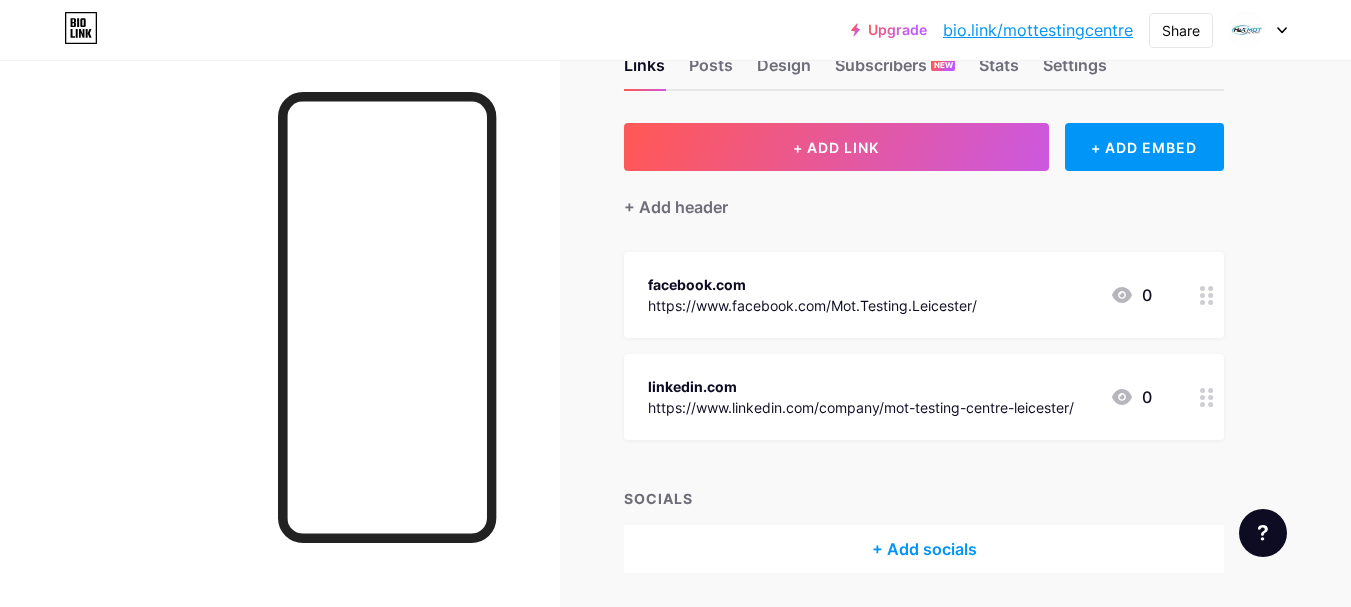 scroll, scrollTop: 128, scrollLeft: 0, axis: vertical 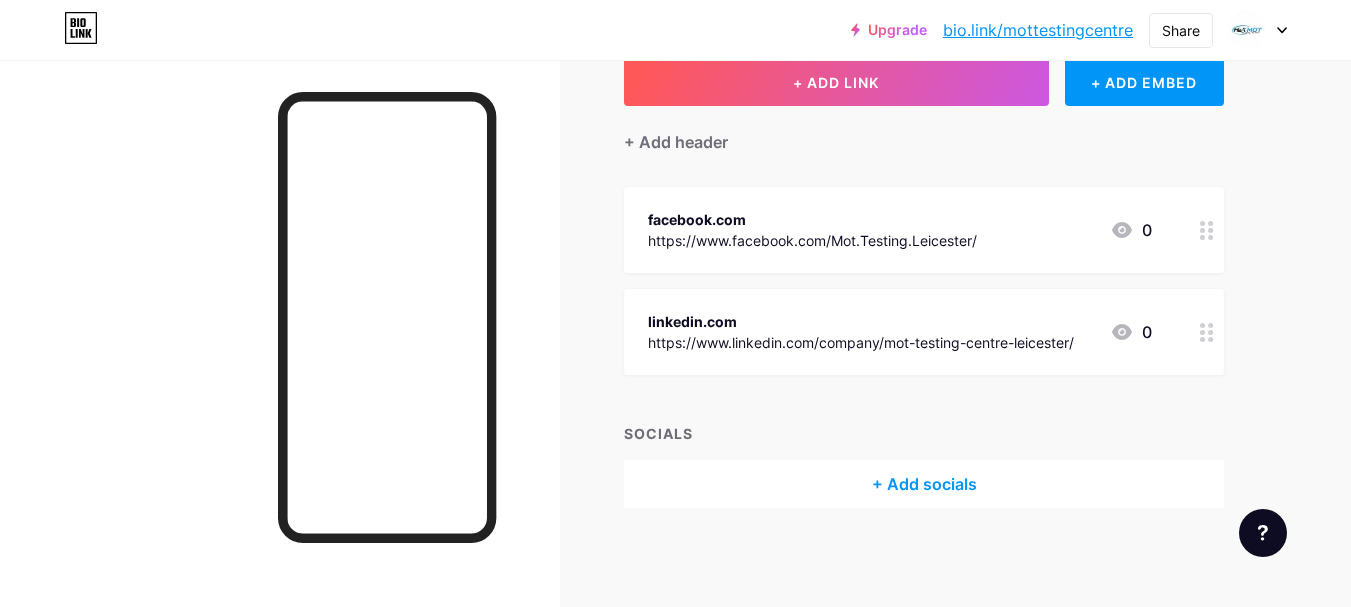 click on "+ Add socials" at bounding box center (924, 484) 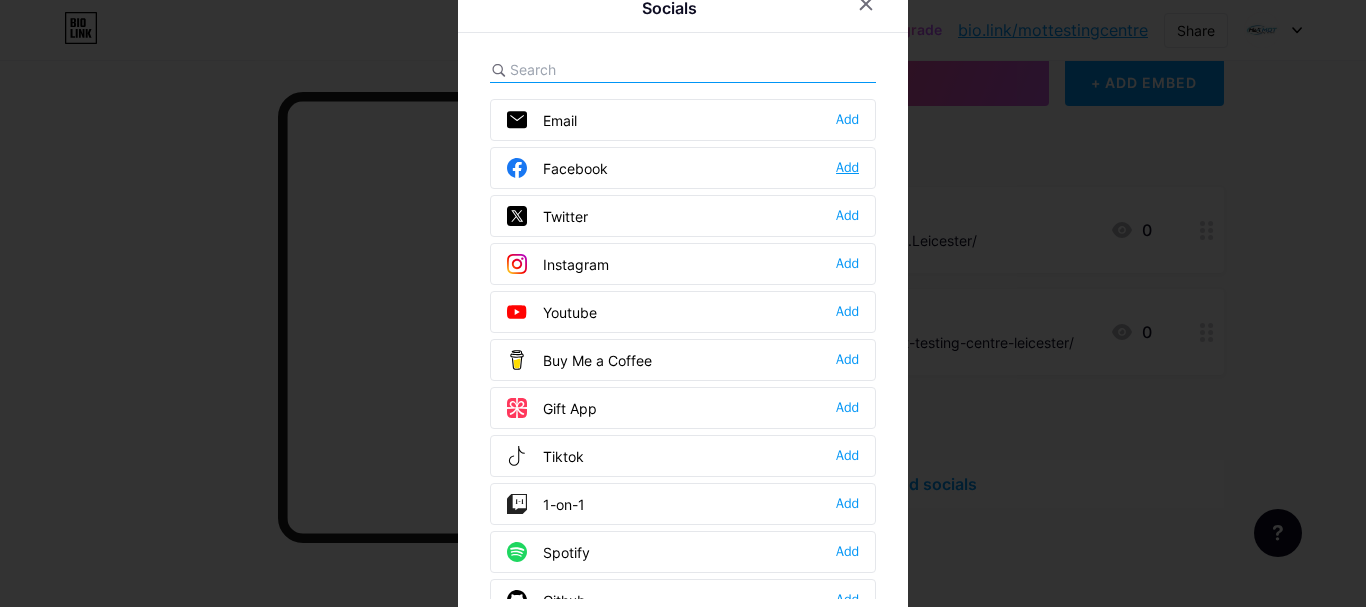 click on "Add" at bounding box center (847, 168) 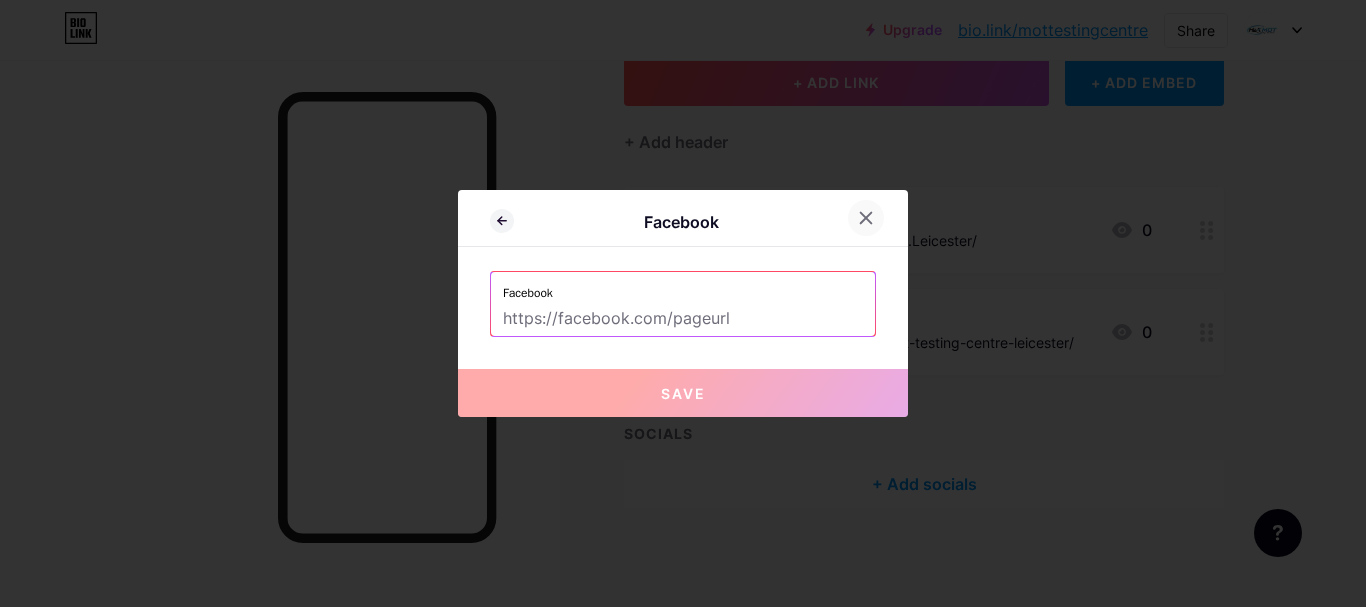 click 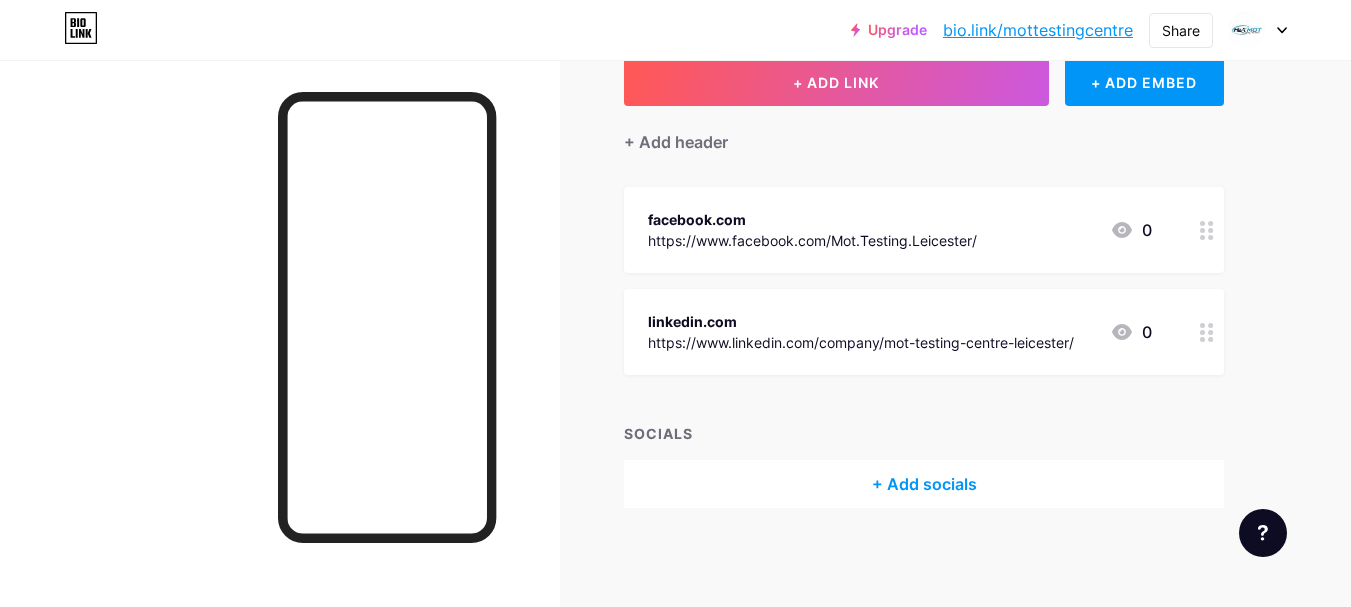 click on "bio.link/mottestingcentre" at bounding box center (1038, 30) 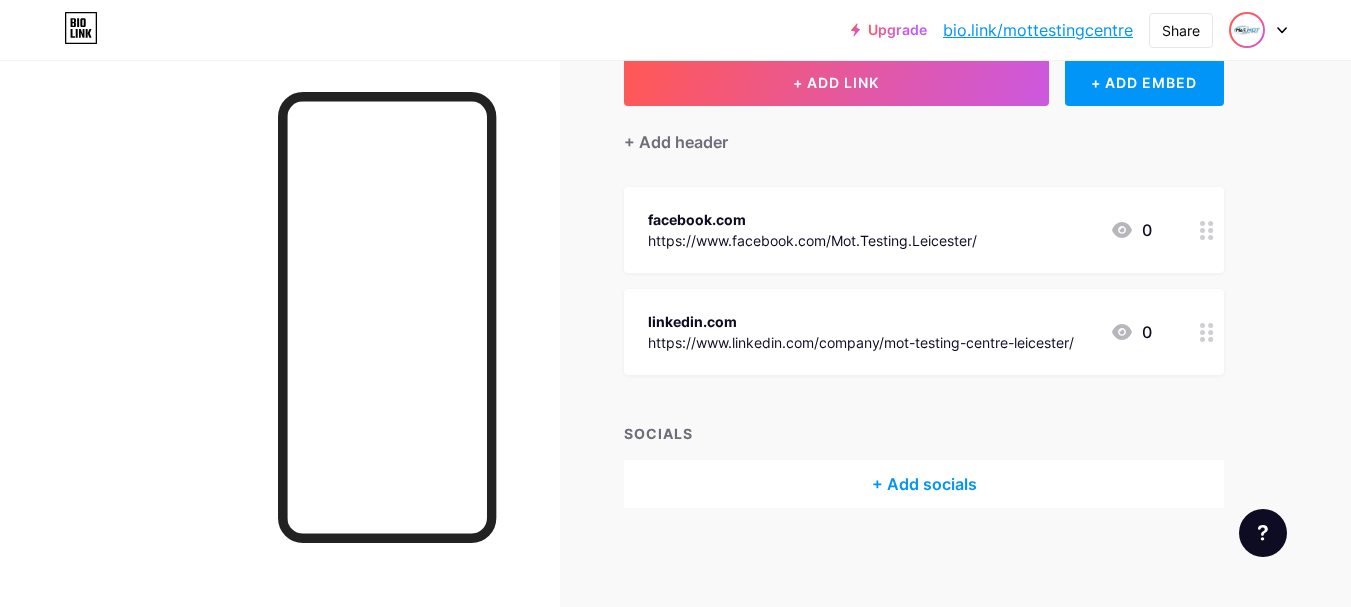 click at bounding box center [1247, 30] 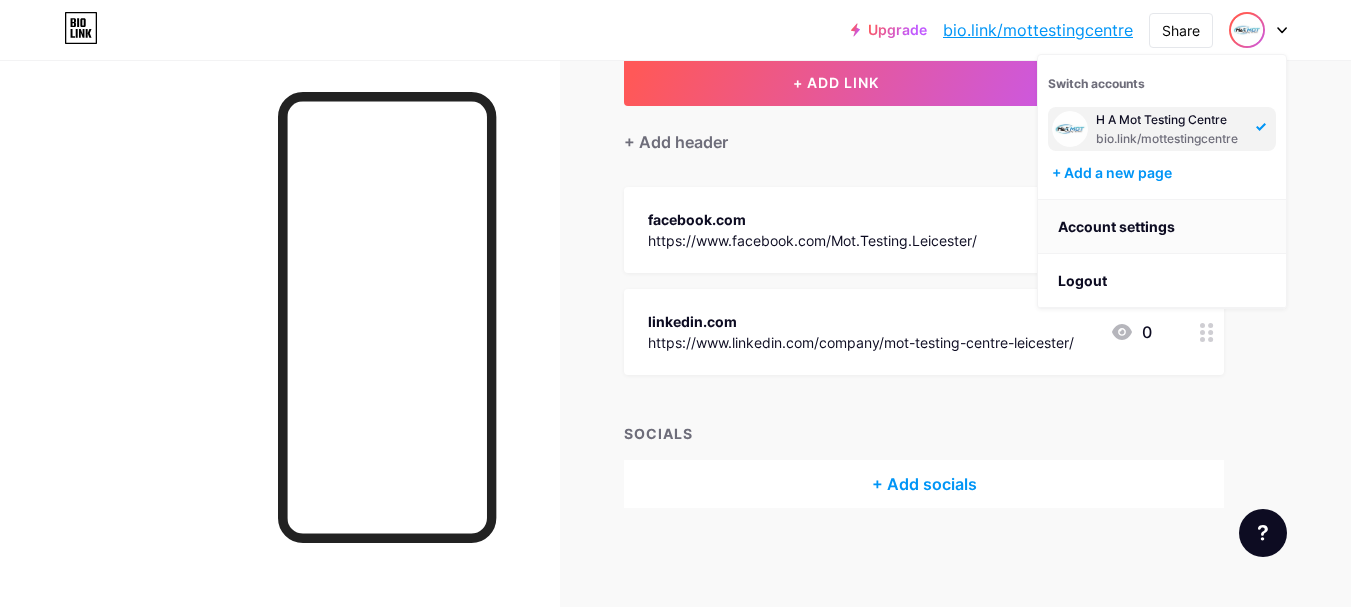 click on "Account settings" at bounding box center (1162, 227) 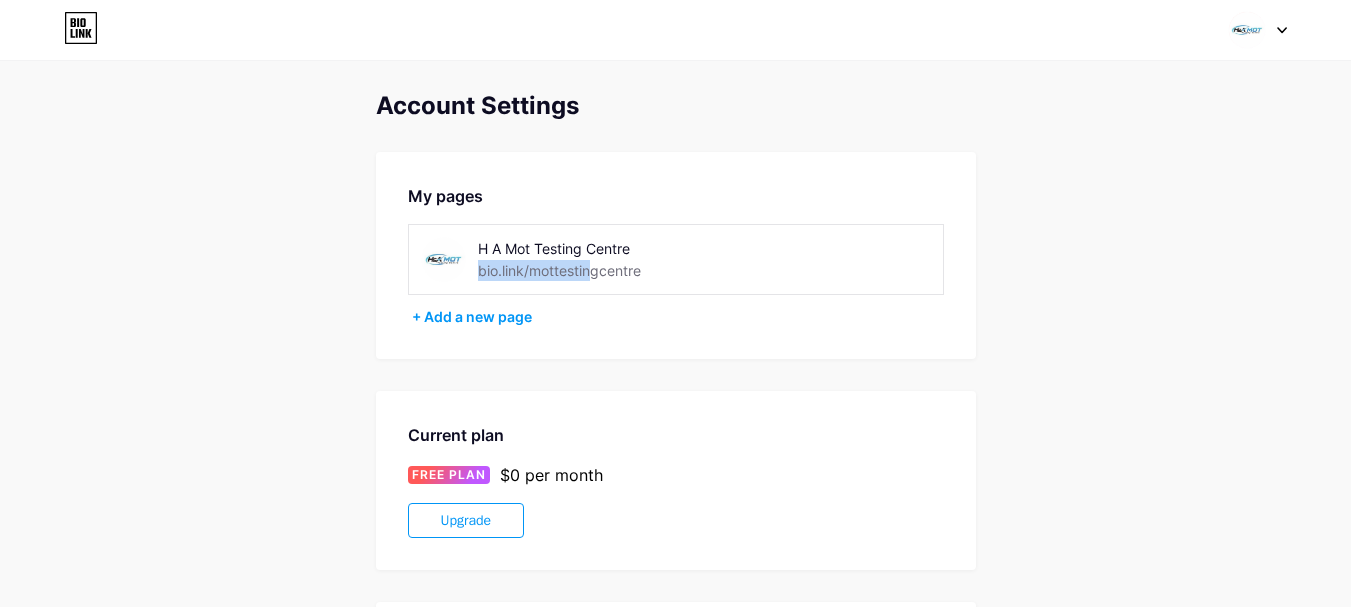 drag, startPoint x: 481, startPoint y: 268, endPoint x: 592, endPoint y: 269, distance: 111.0045 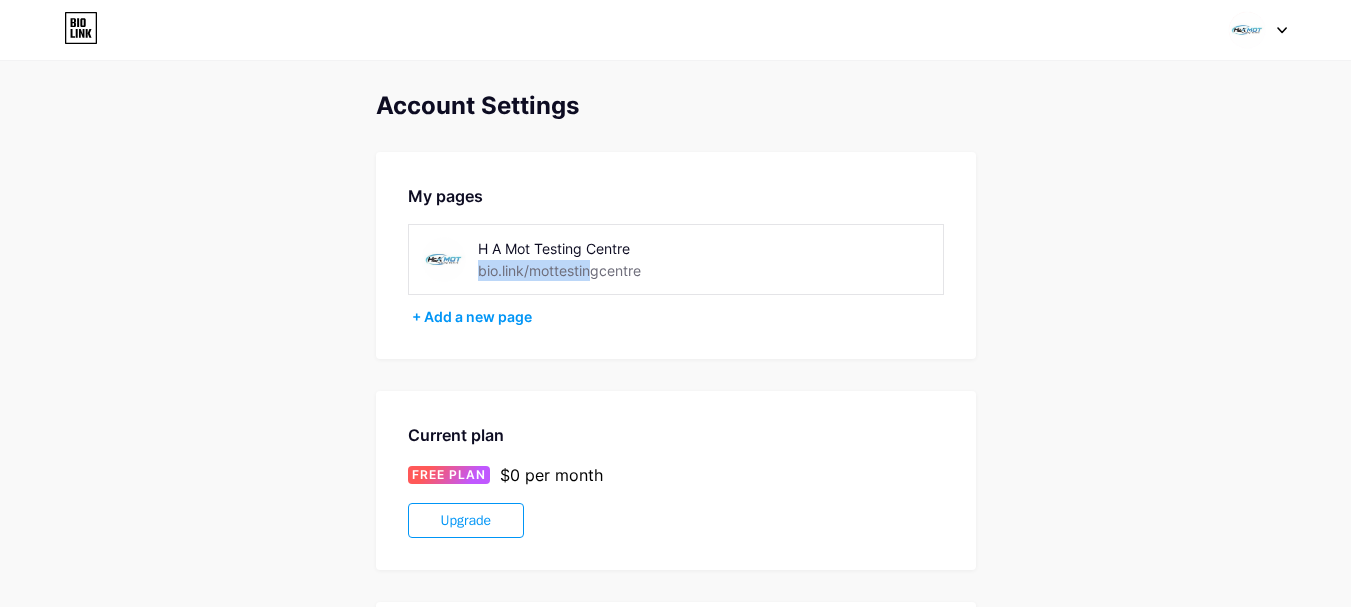 click on "bio.link/mottestingcentre" at bounding box center (559, 270) 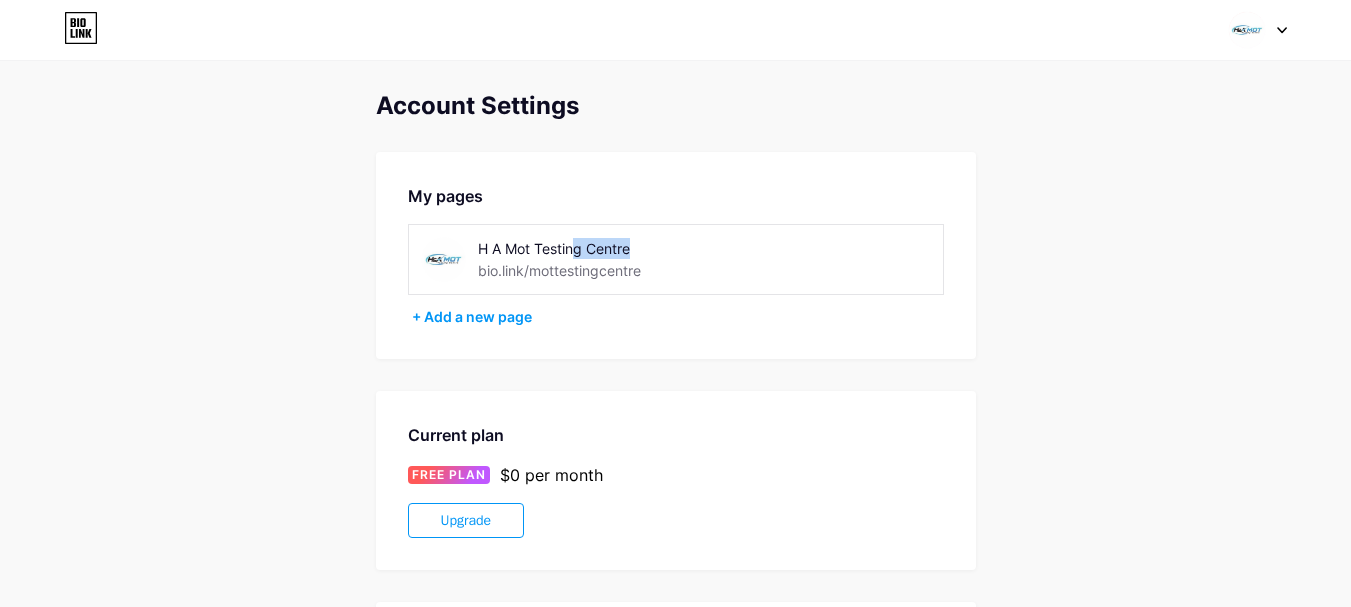 drag, startPoint x: 583, startPoint y: 260, endPoint x: 672, endPoint y: 269, distance: 89.453896 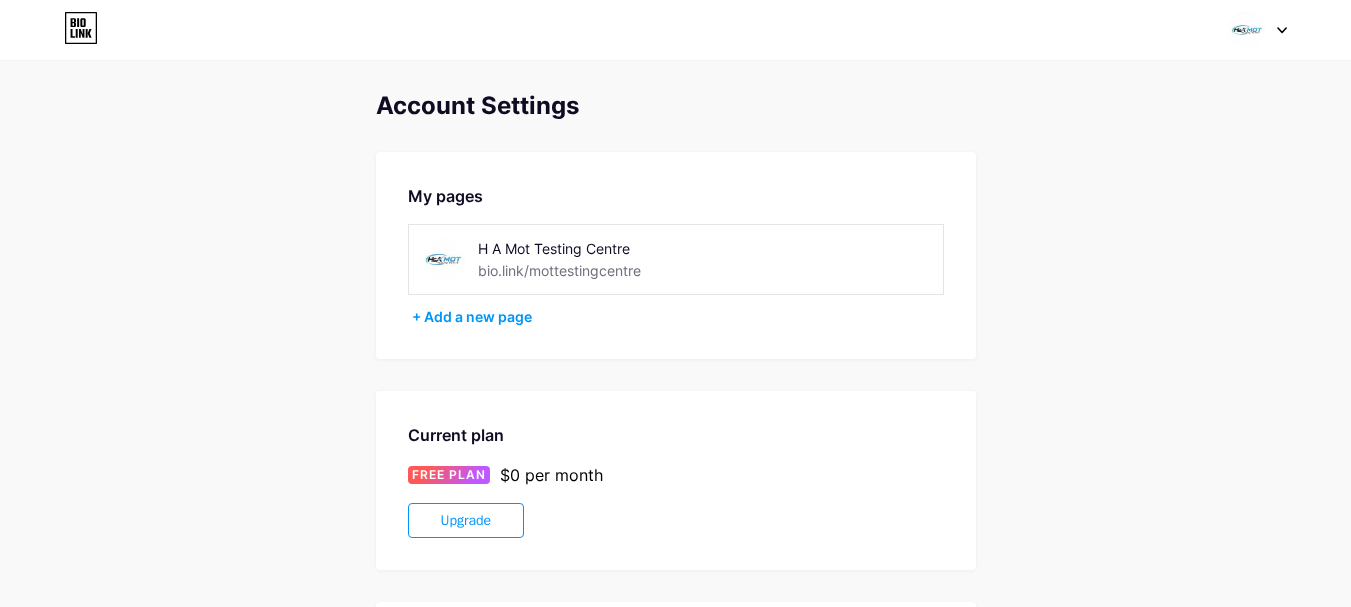 drag, startPoint x: 480, startPoint y: 274, endPoint x: 659, endPoint y: 270, distance: 179.0447 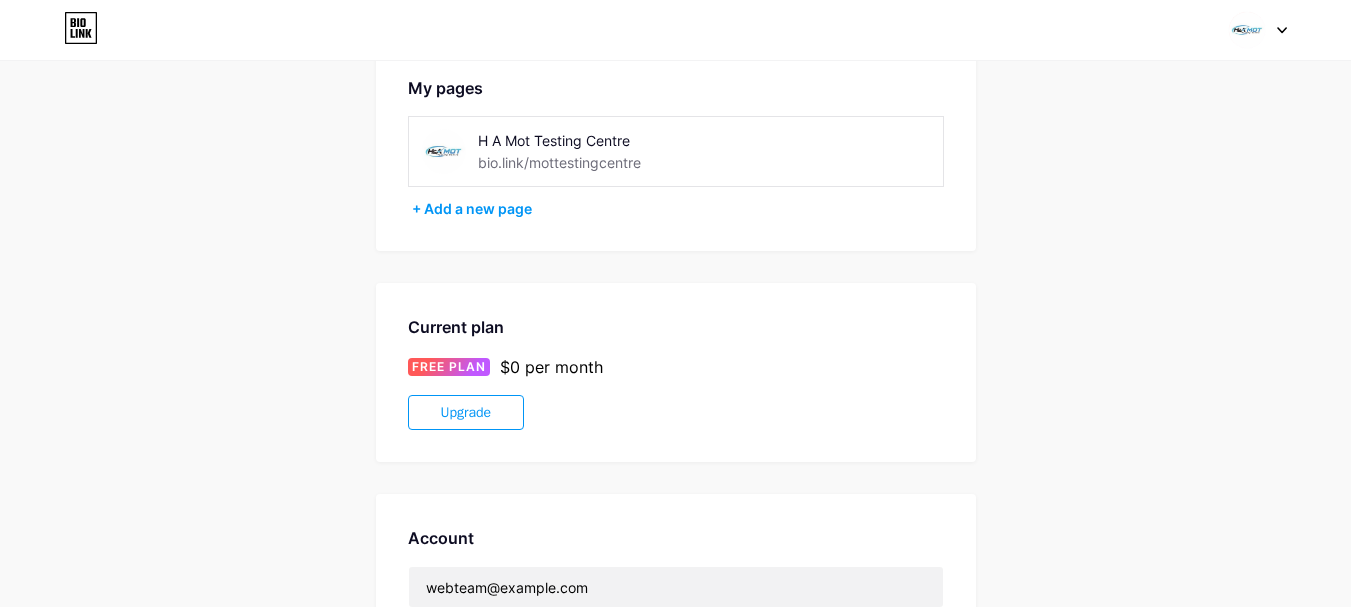 scroll, scrollTop: 0, scrollLeft: 0, axis: both 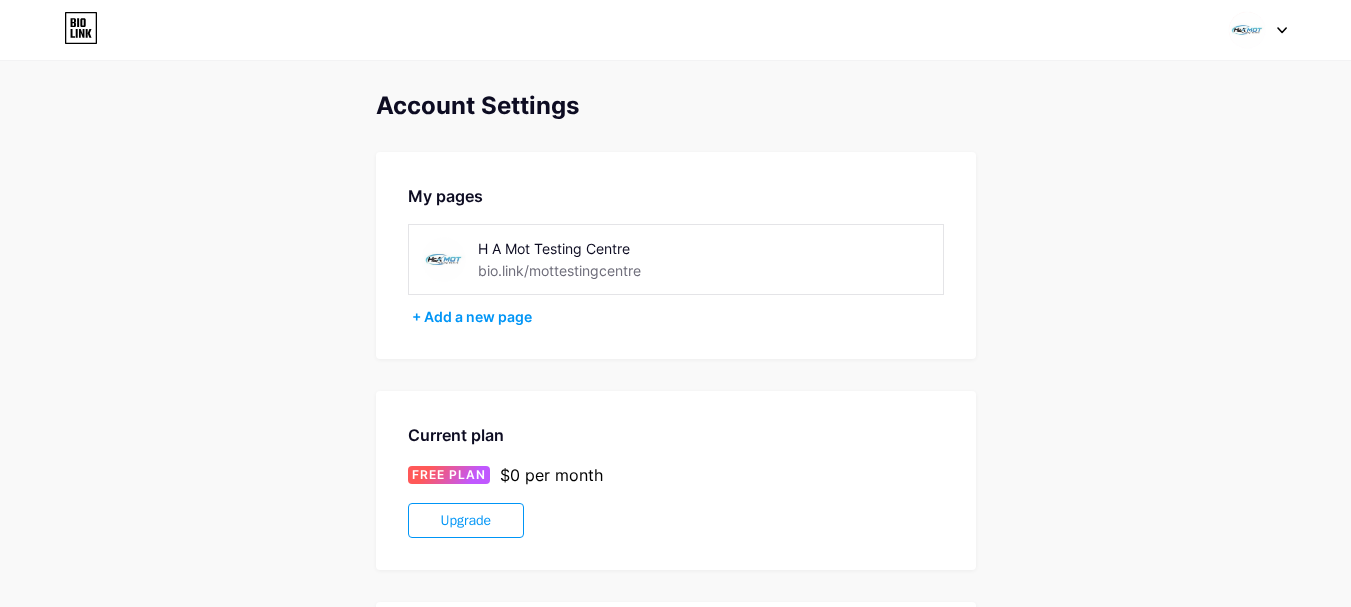 click at bounding box center [1258, 30] 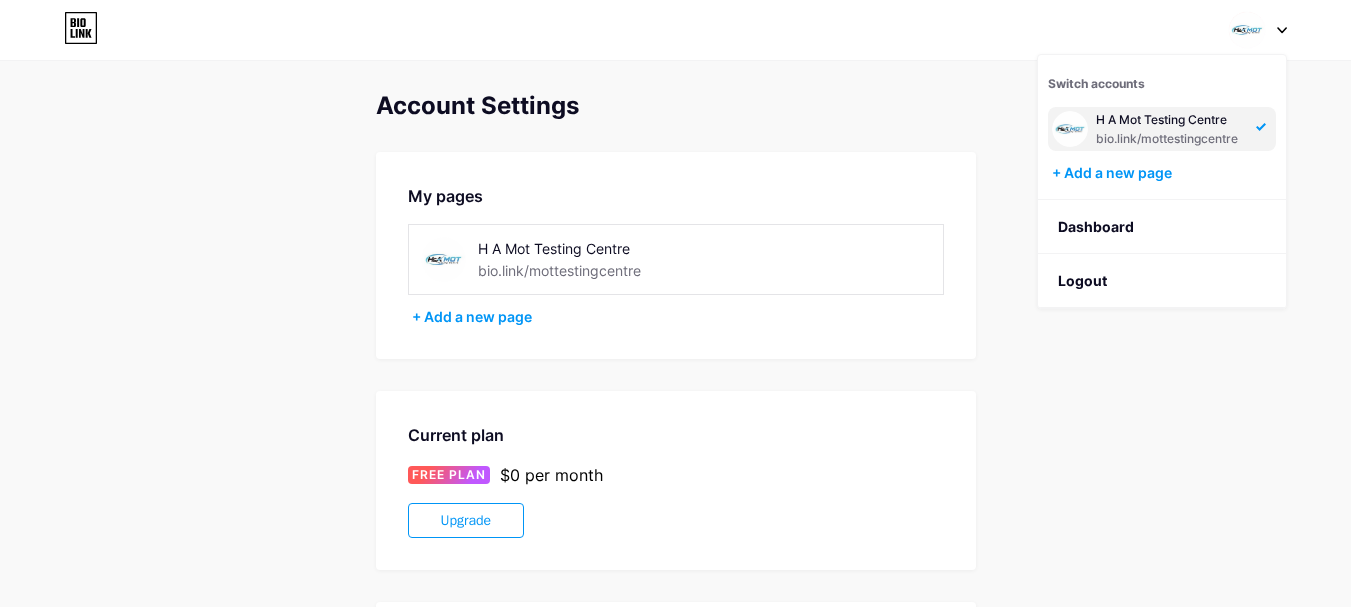 click on "H A Mot Testing Centre" at bounding box center [1170, 120] 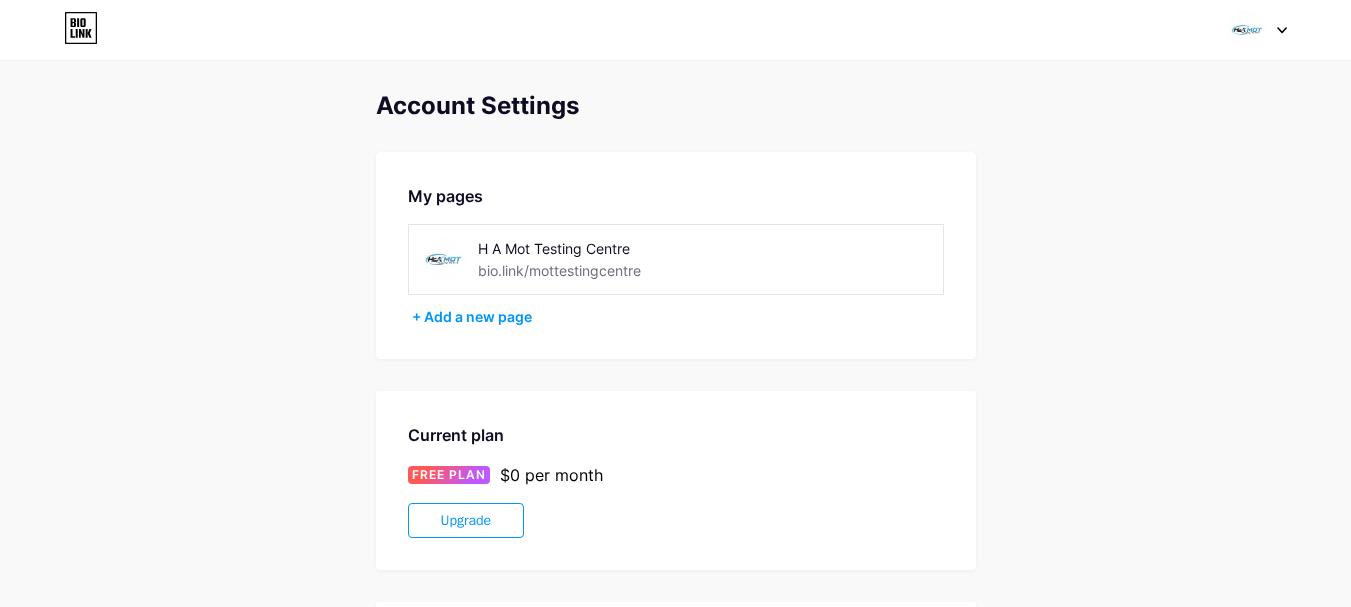 scroll, scrollTop: 0, scrollLeft: 0, axis: both 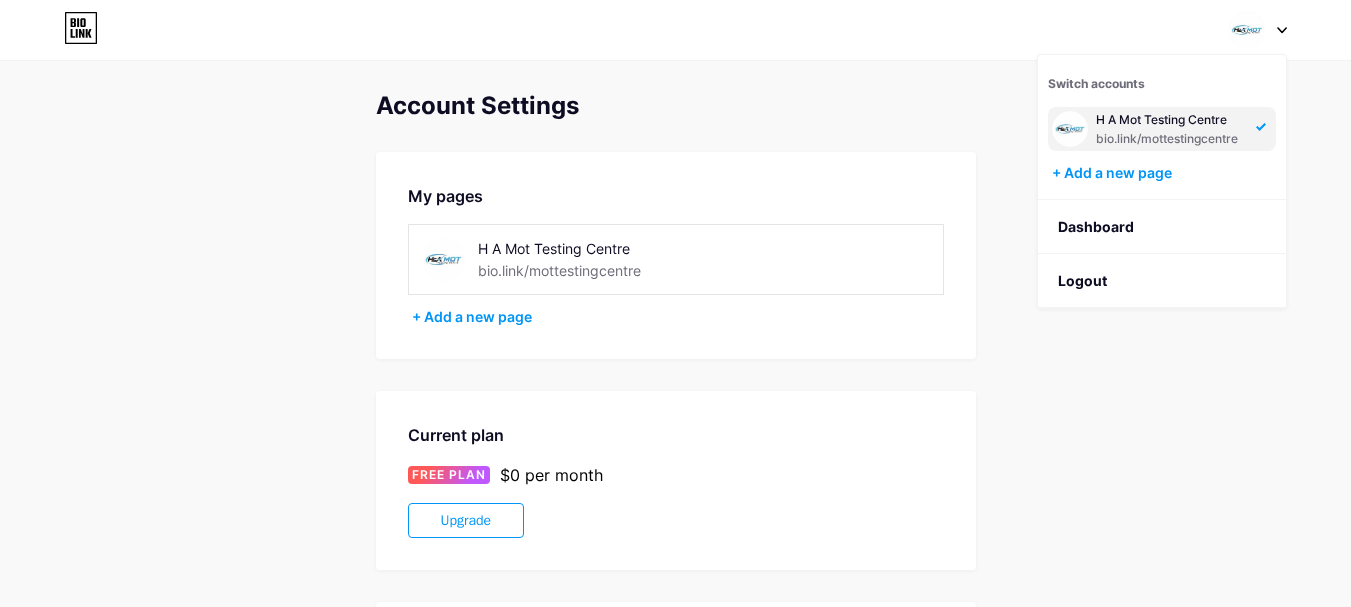 click on "H A Mot Testing Centre" at bounding box center [1170, 120] 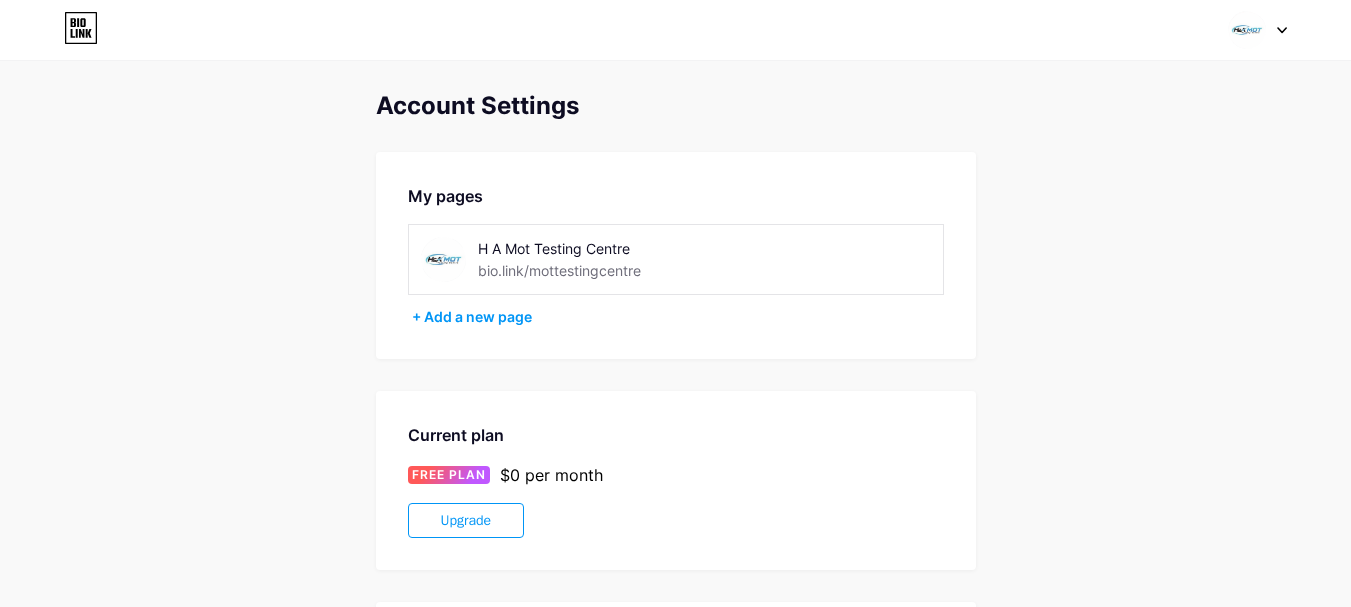 scroll, scrollTop: 0, scrollLeft: 0, axis: both 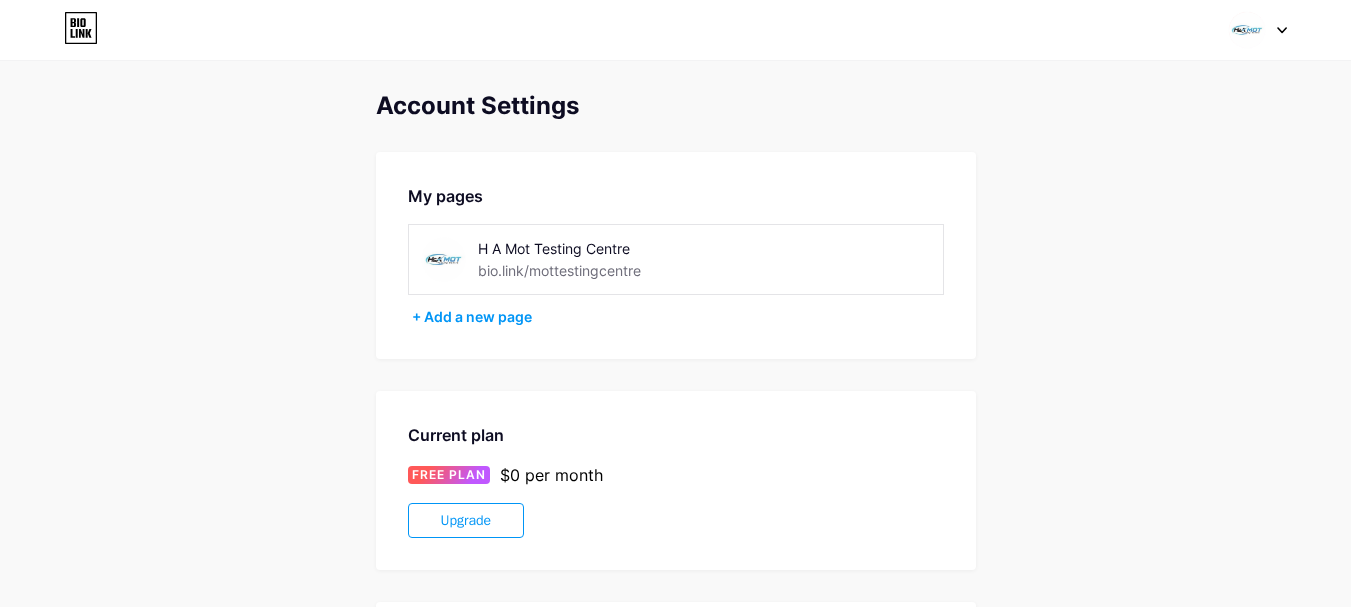 click at bounding box center [443, 259] 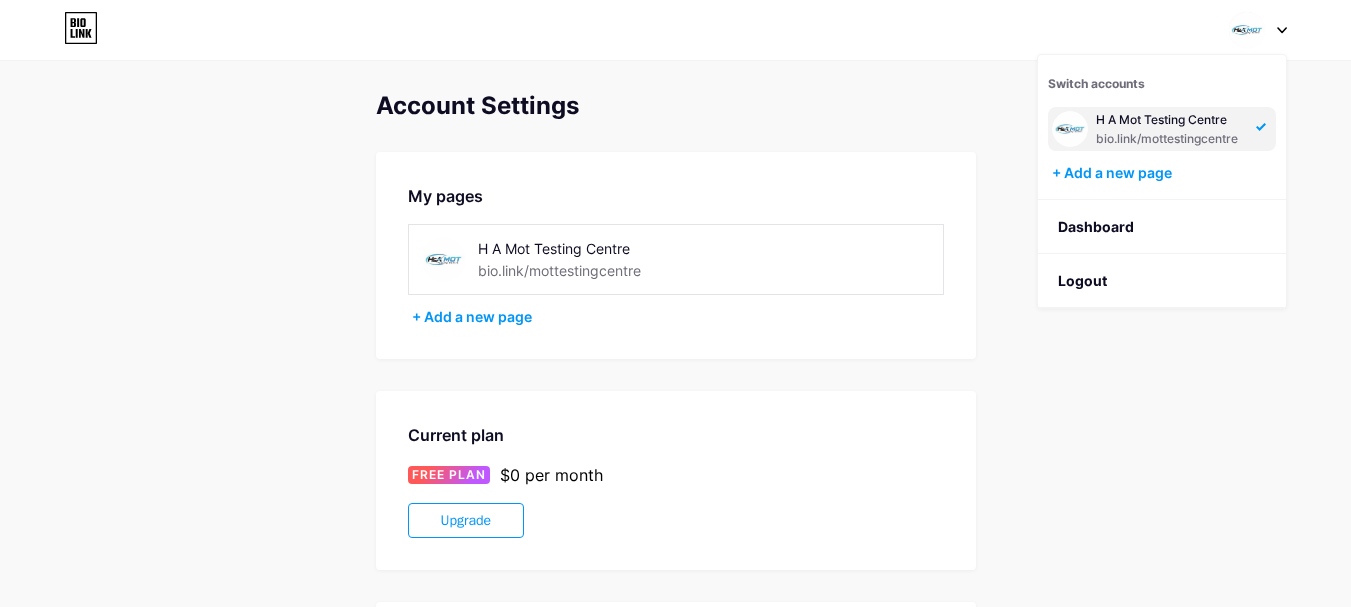 click at bounding box center [1070, 129] 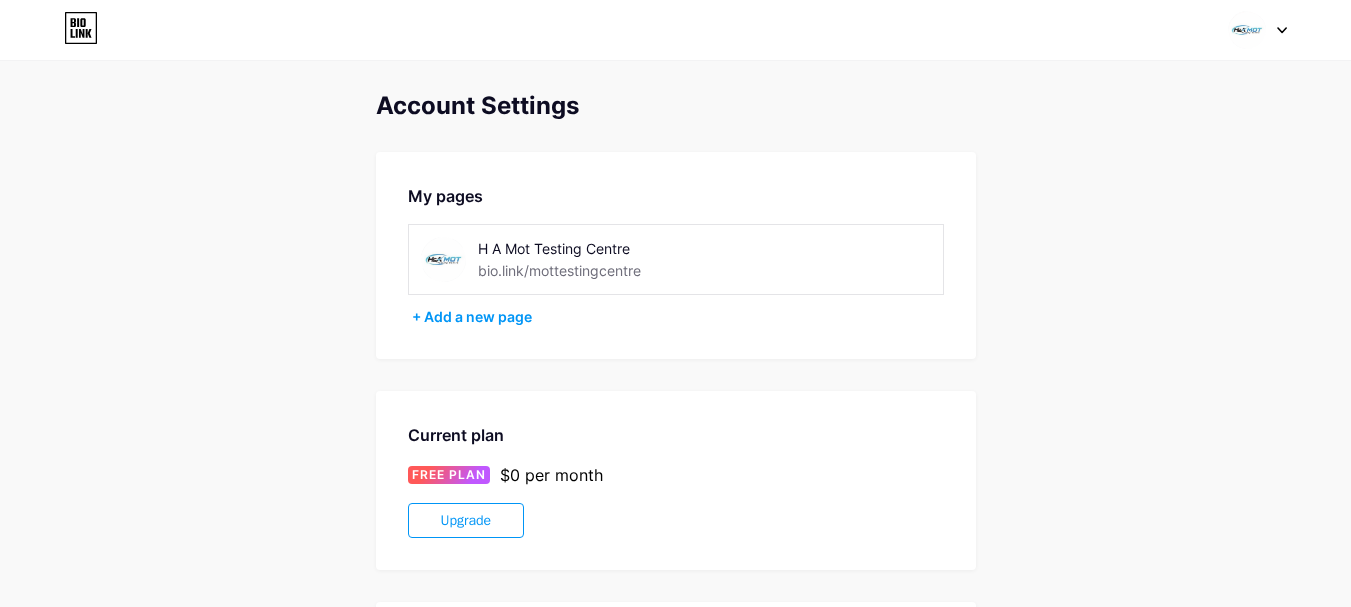 scroll, scrollTop: 0, scrollLeft: 0, axis: both 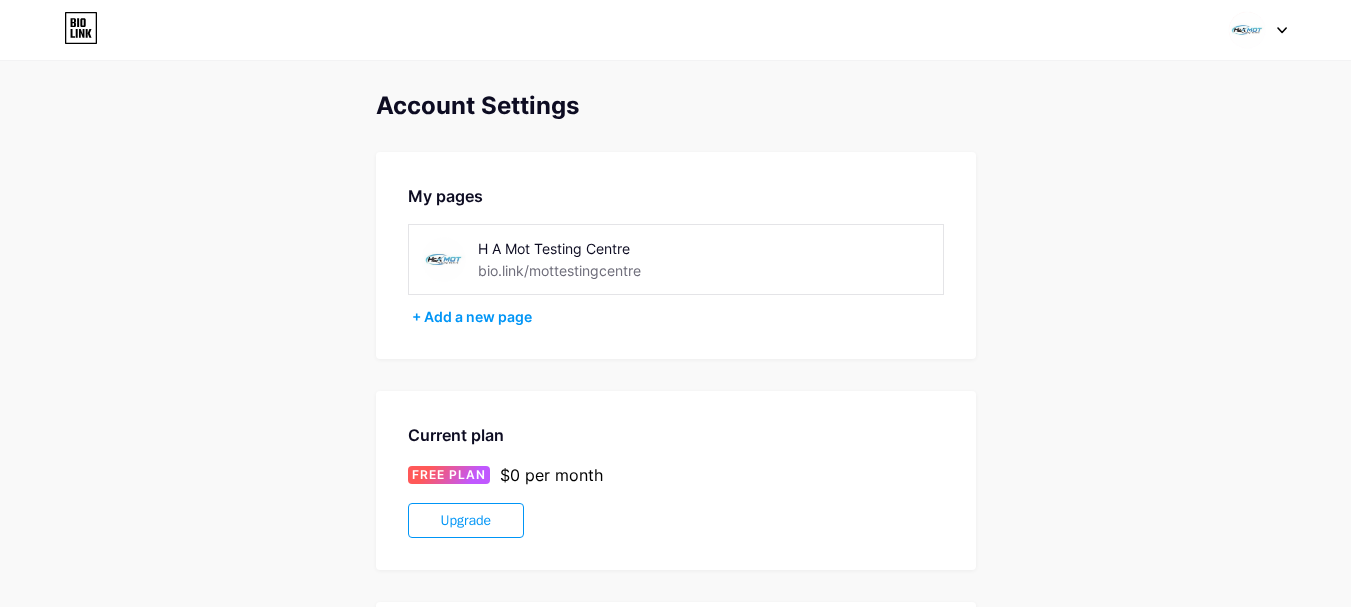 click at bounding box center [1258, 30] 